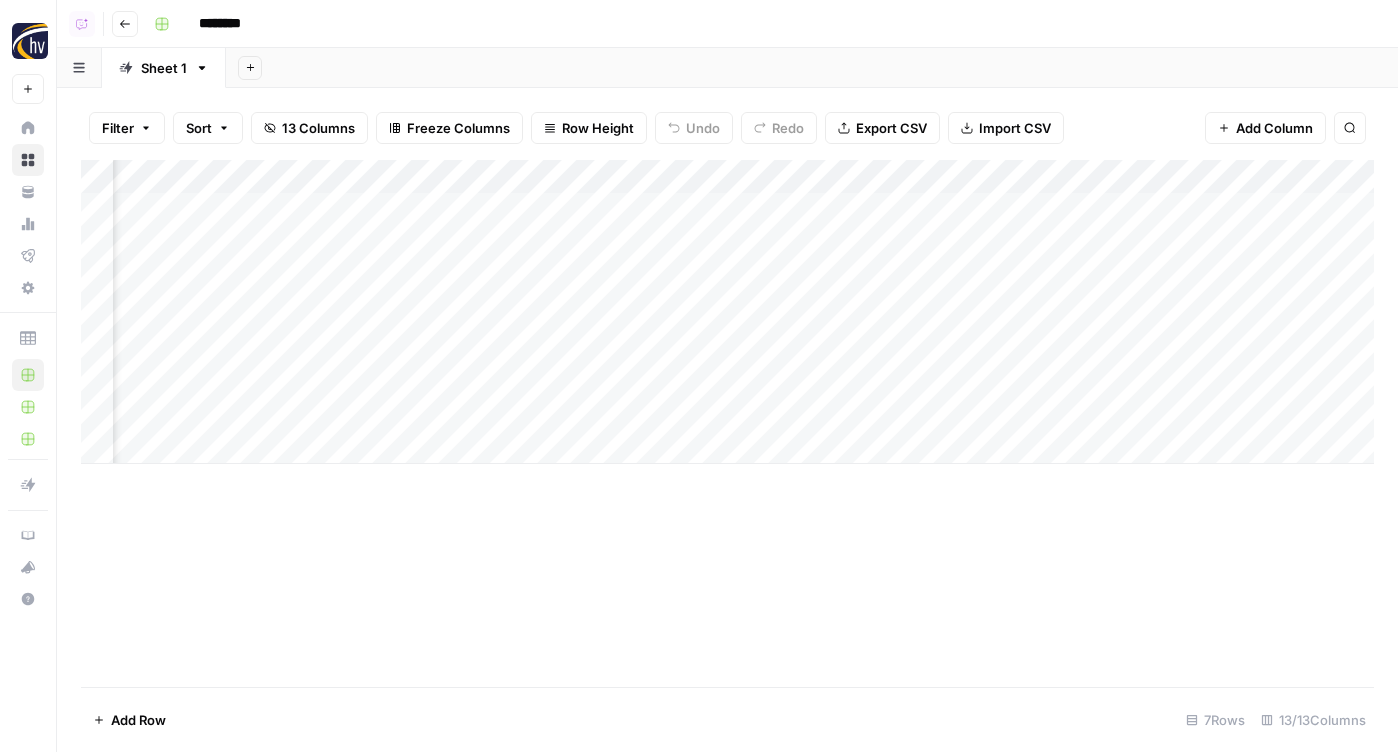 scroll, scrollTop: 0, scrollLeft: 0, axis: both 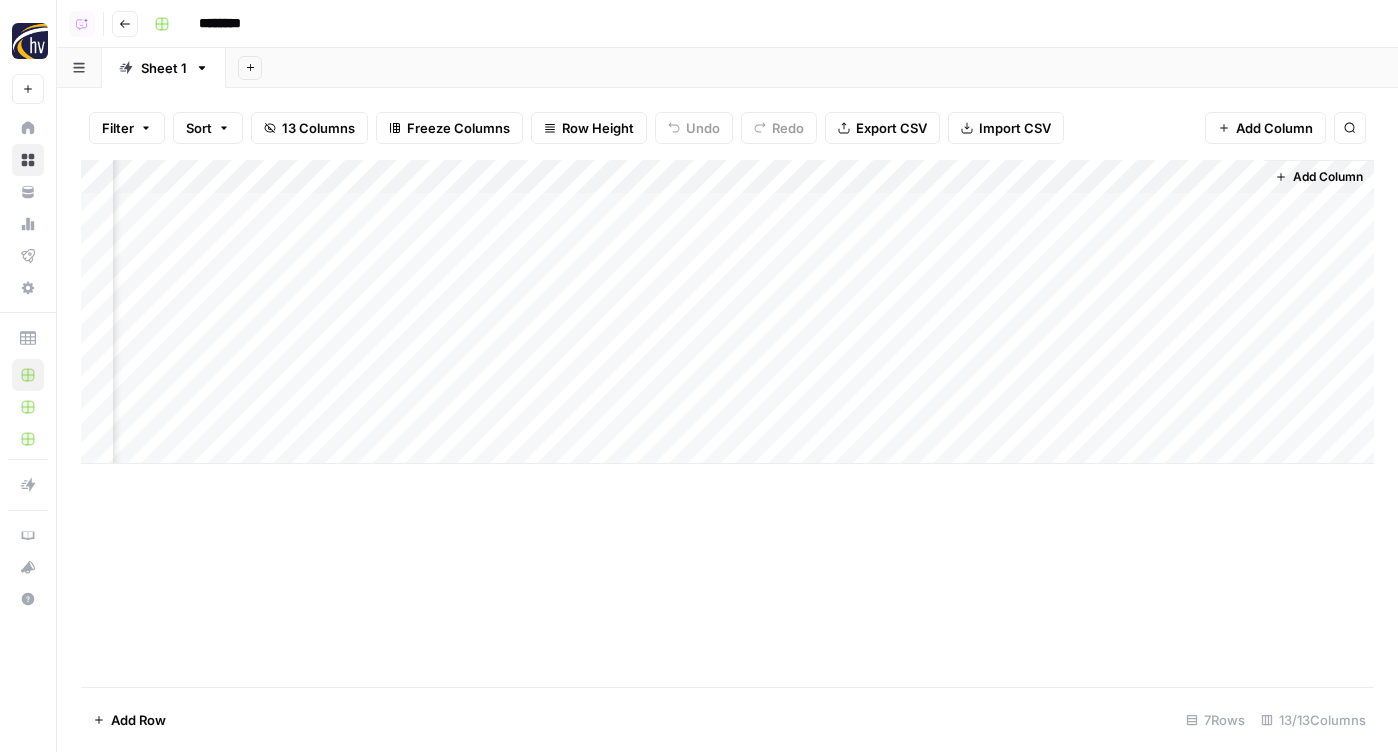 click on "Add Column" at bounding box center [727, 312] 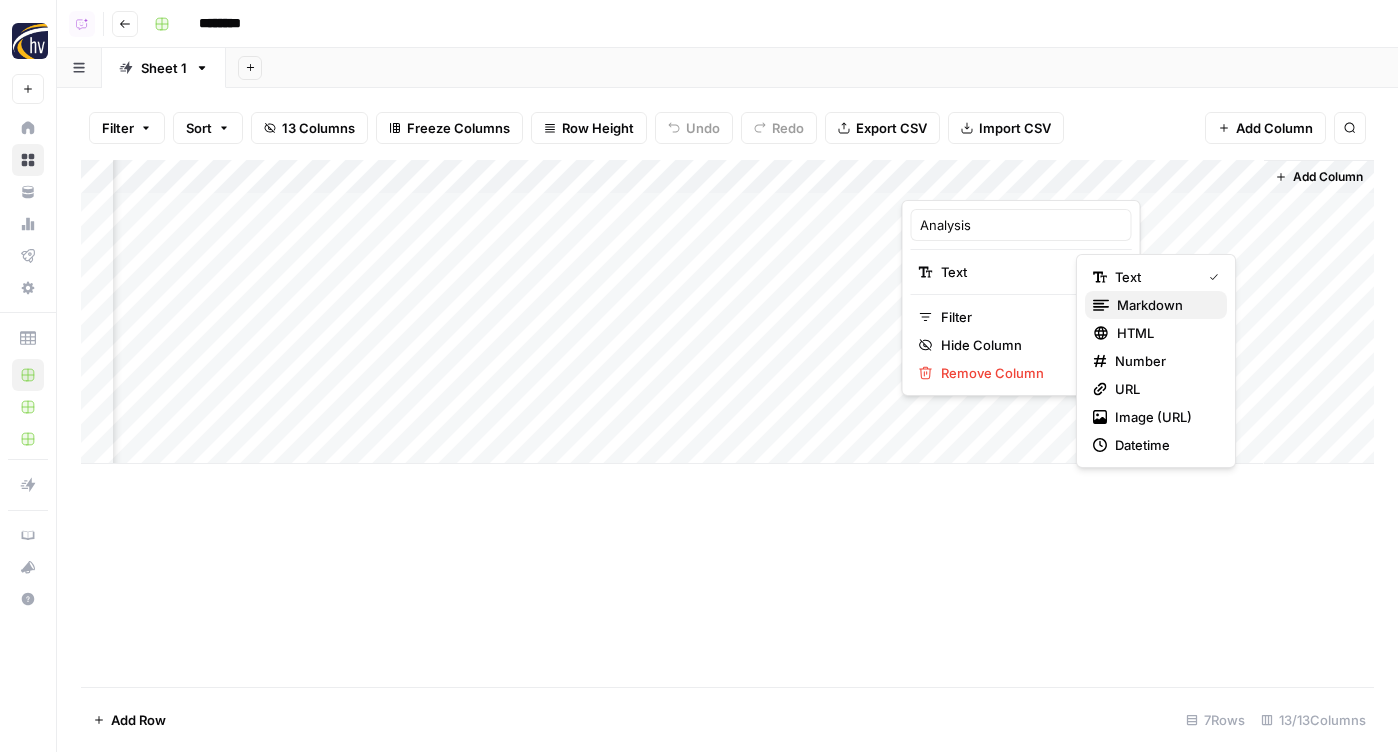 click on "markdown" at bounding box center [1164, 305] 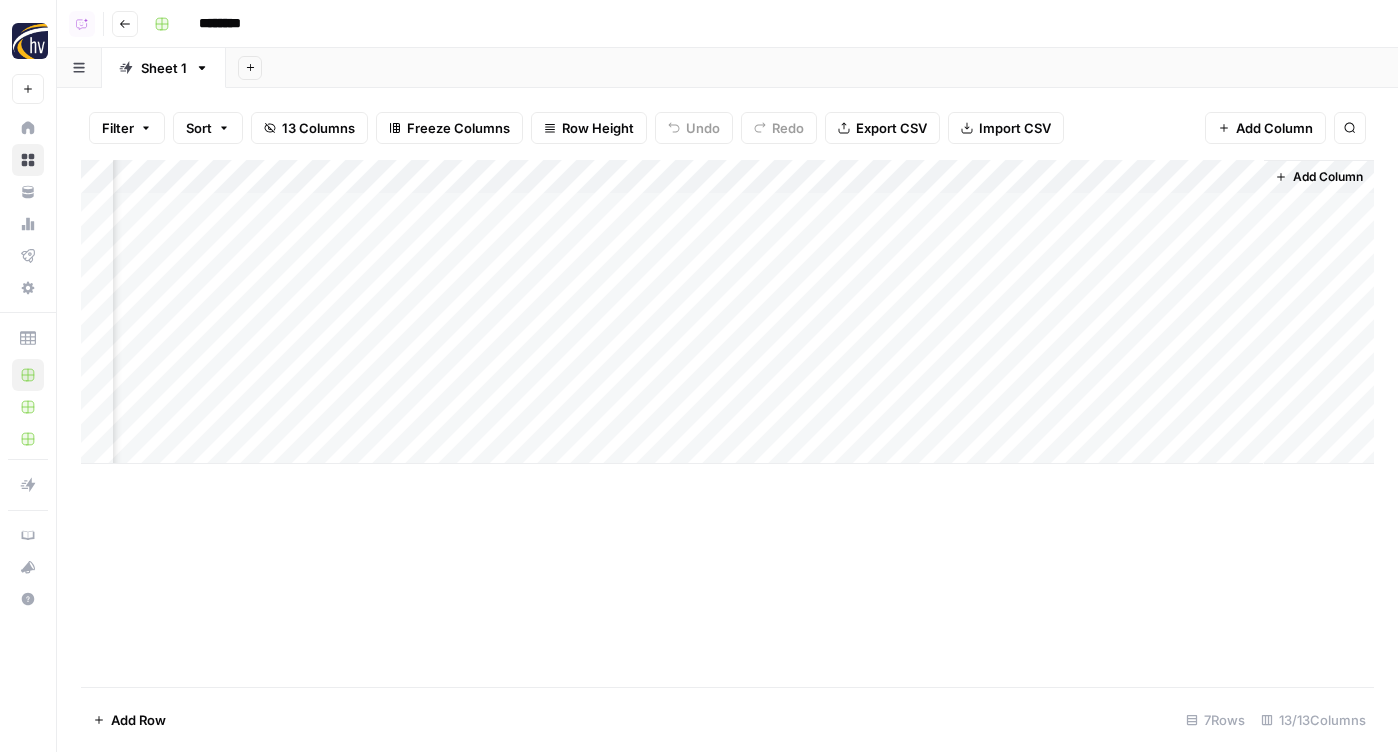 click on "Add Column" at bounding box center [727, 312] 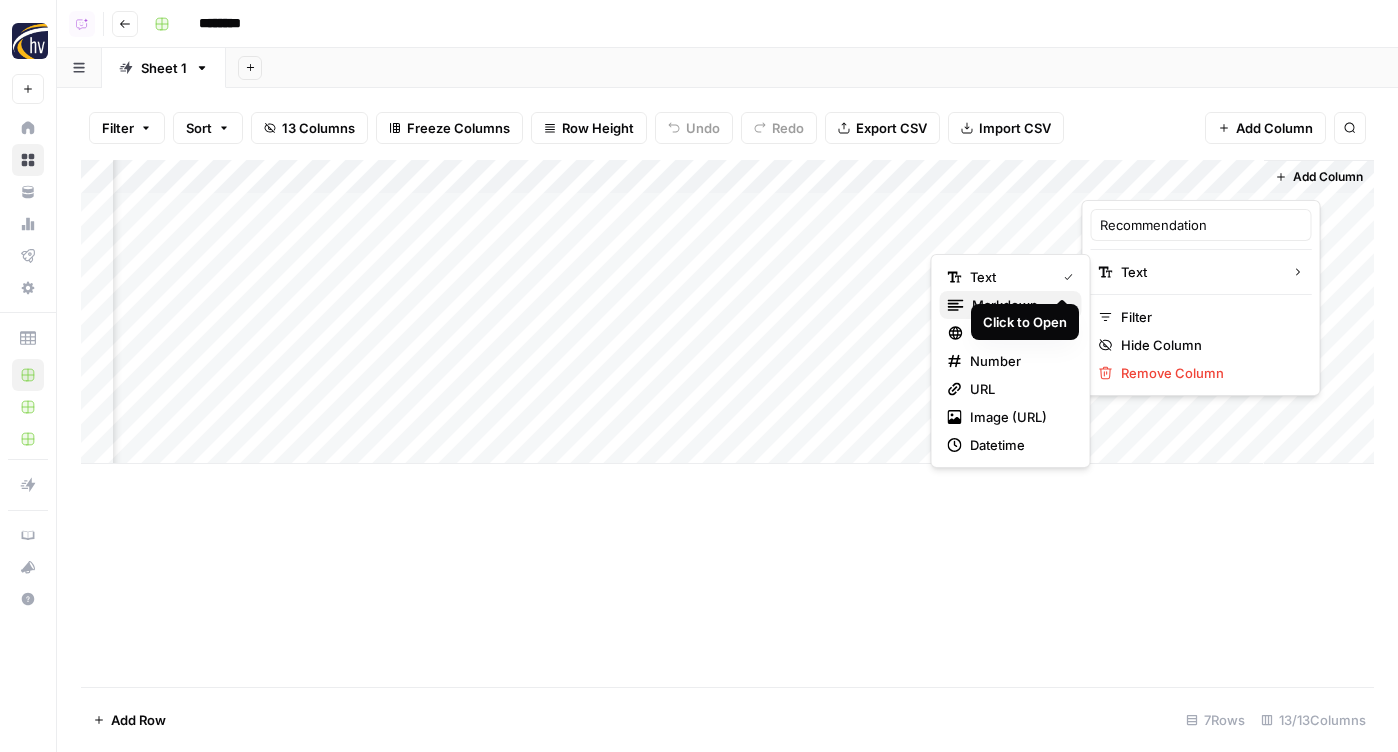 click on "markdown" at bounding box center [1019, 305] 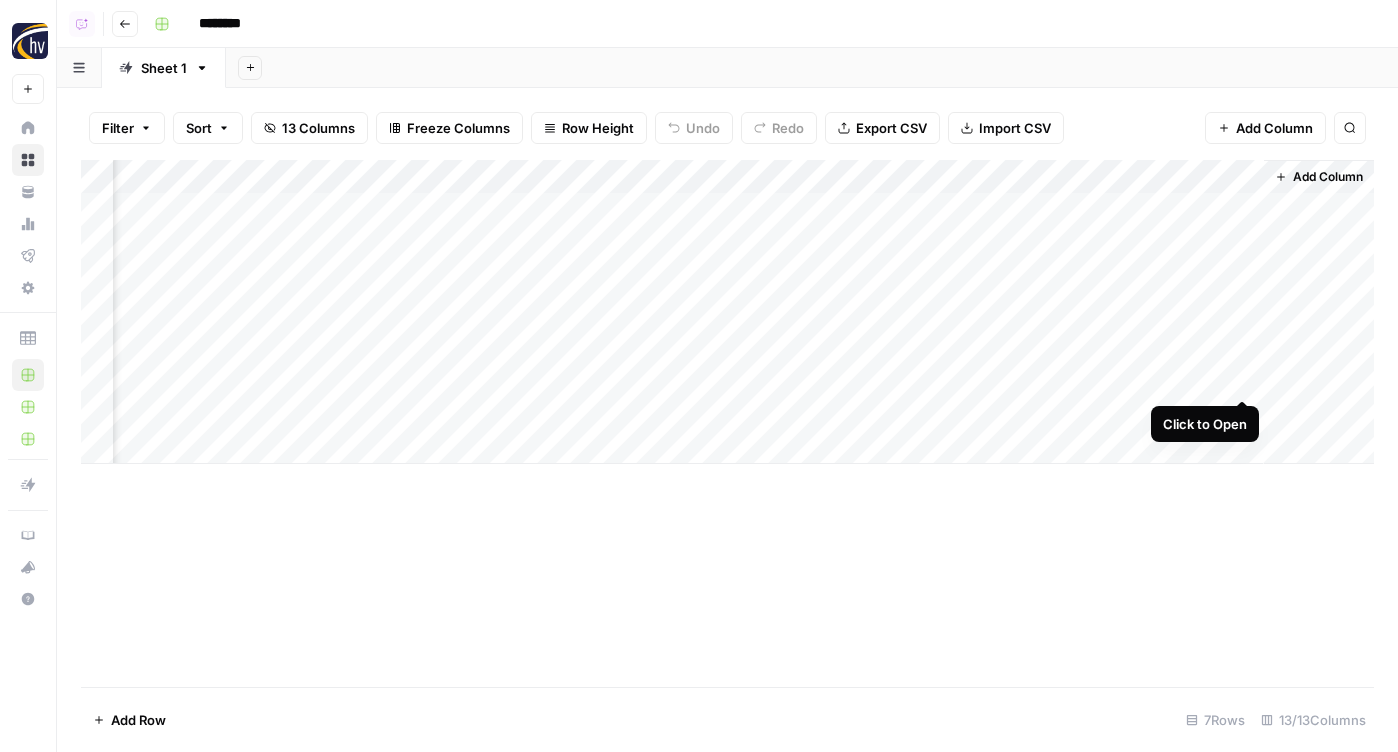 click on "Add Column" at bounding box center (727, 312) 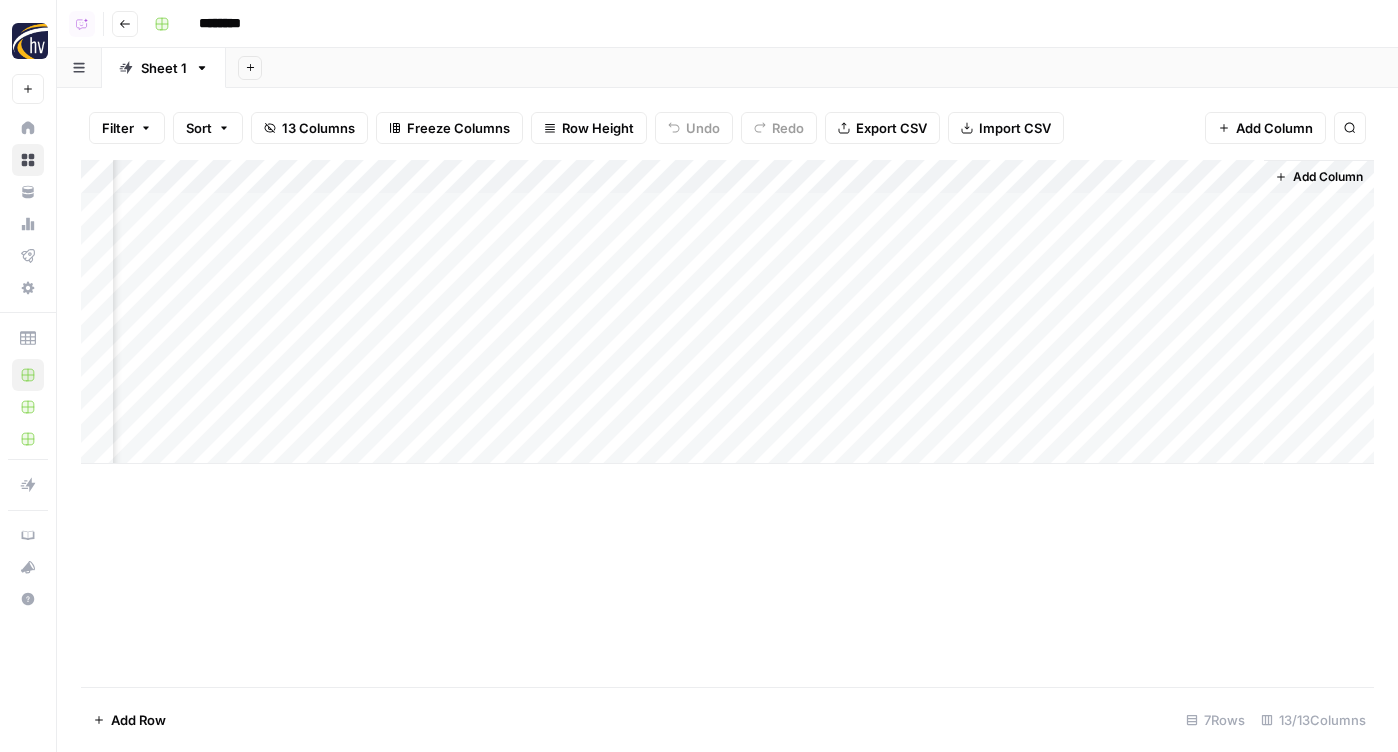 scroll, scrollTop: 0, scrollLeft: 1633, axis: horizontal 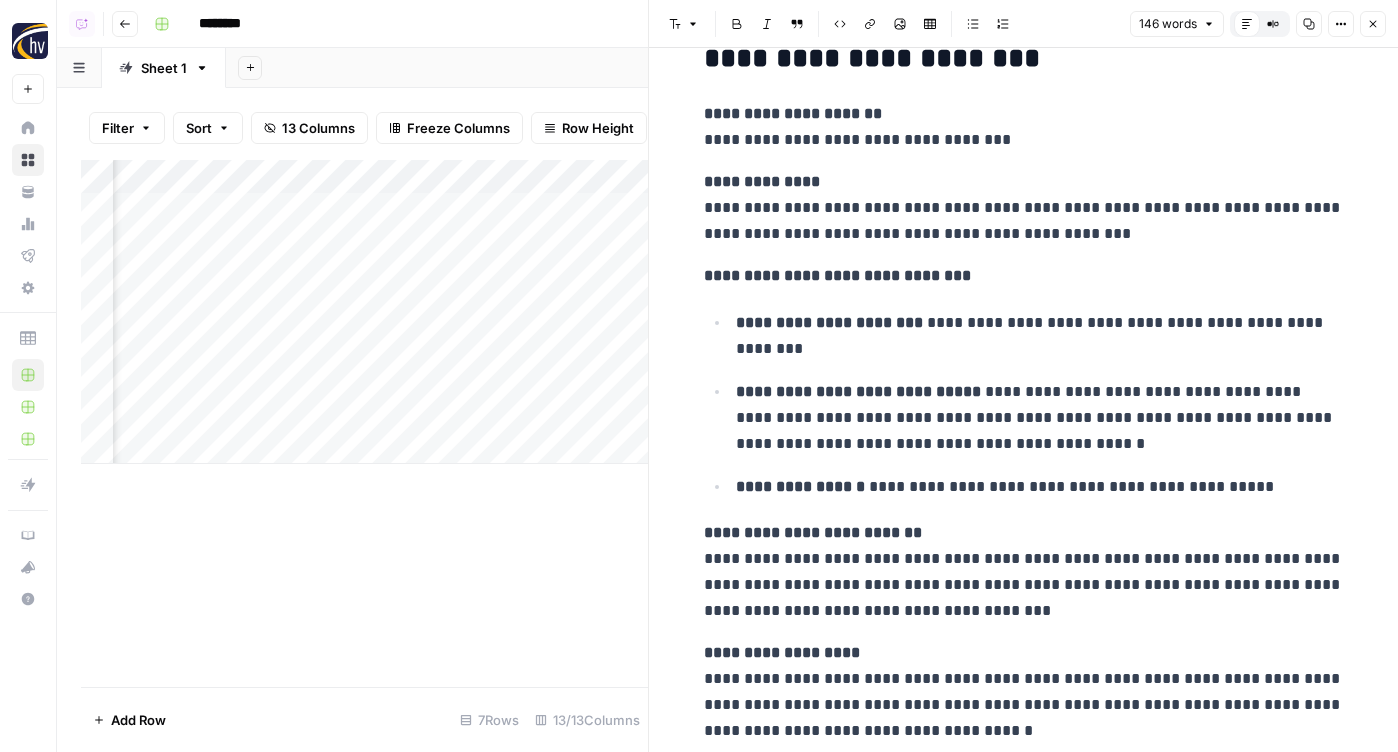 click on "Close" at bounding box center [1373, 24] 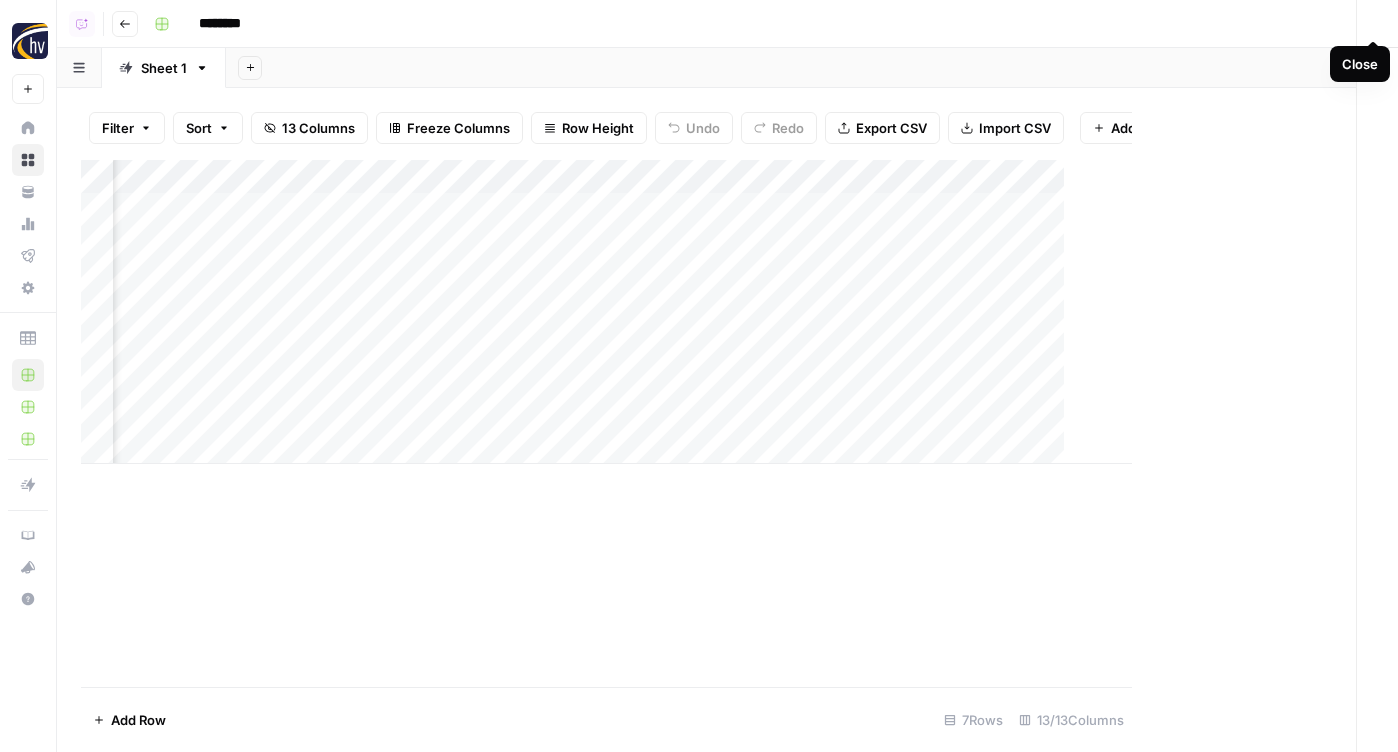 scroll, scrollTop: 0, scrollLeft: 1625, axis: horizontal 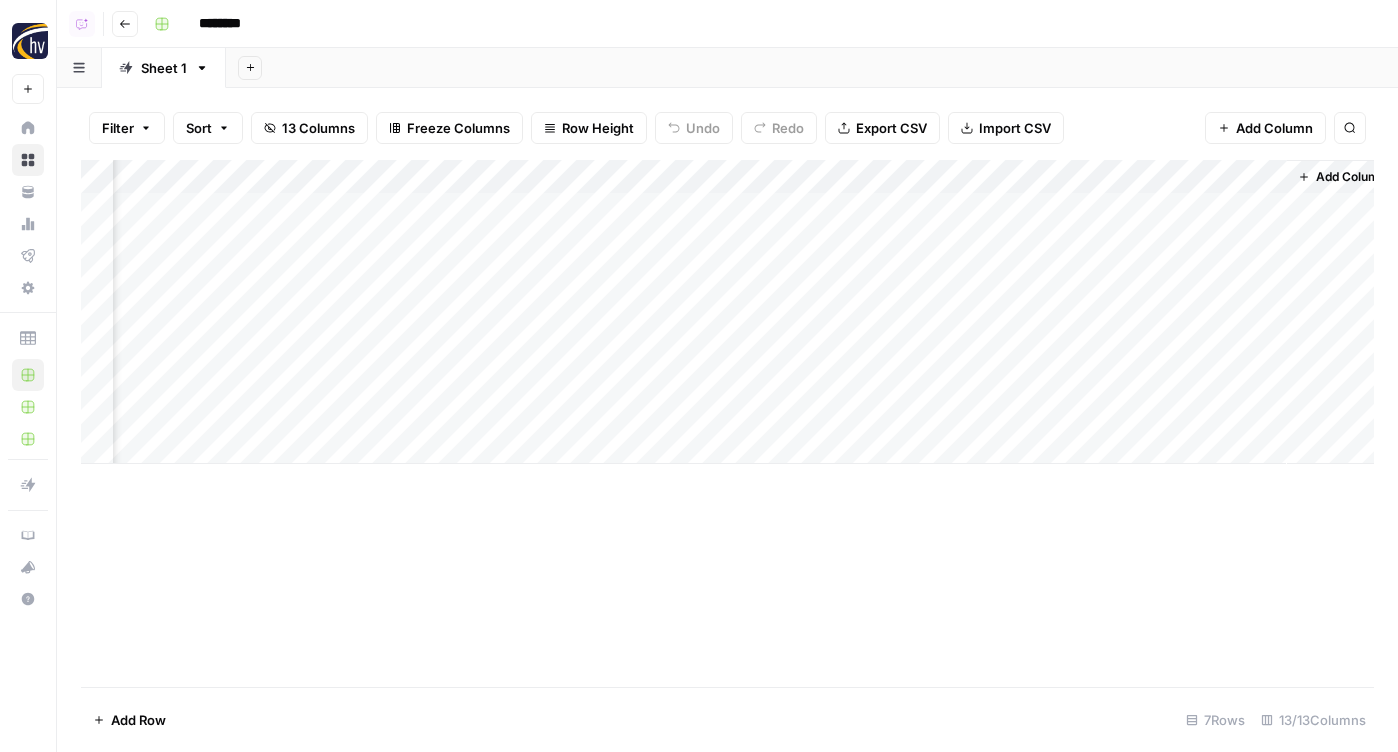 click on "Add Column" at bounding box center [727, 312] 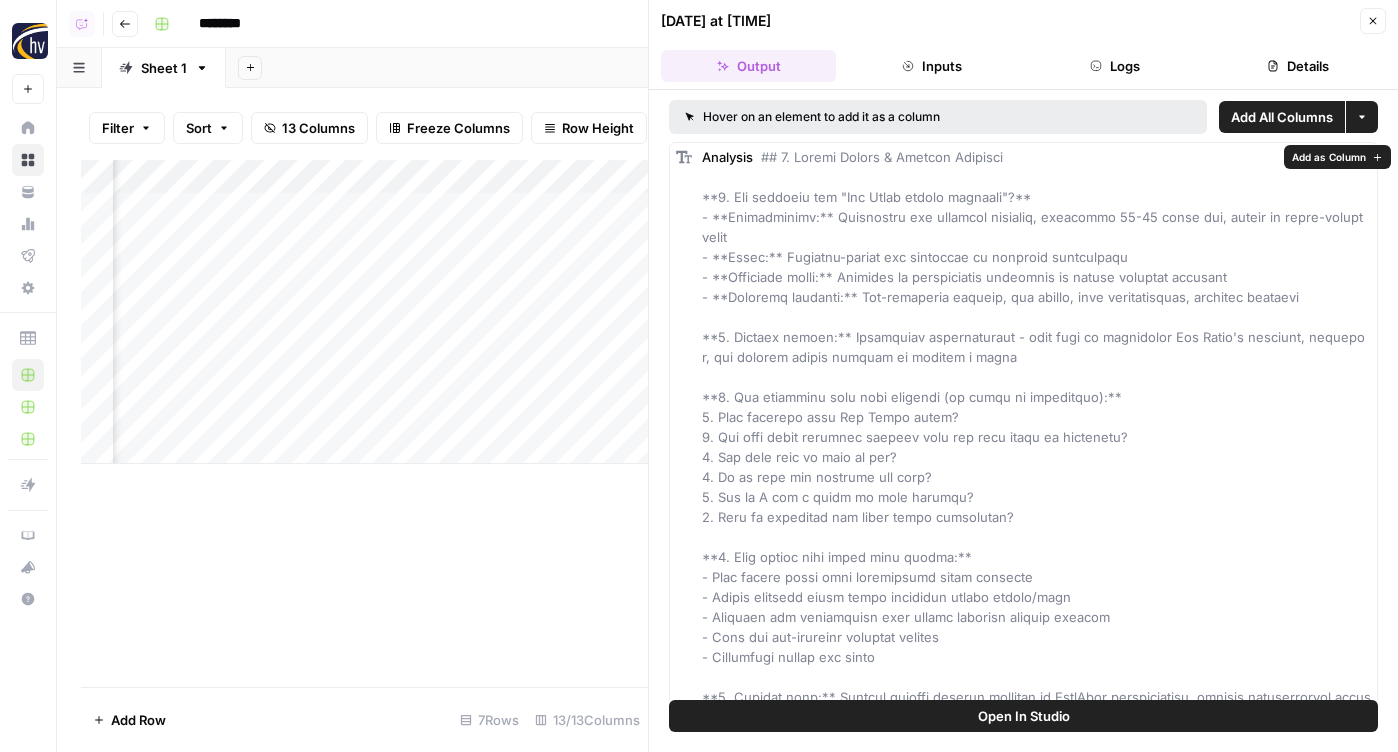 click on "Open In Studio" at bounding box center [1023, 716] 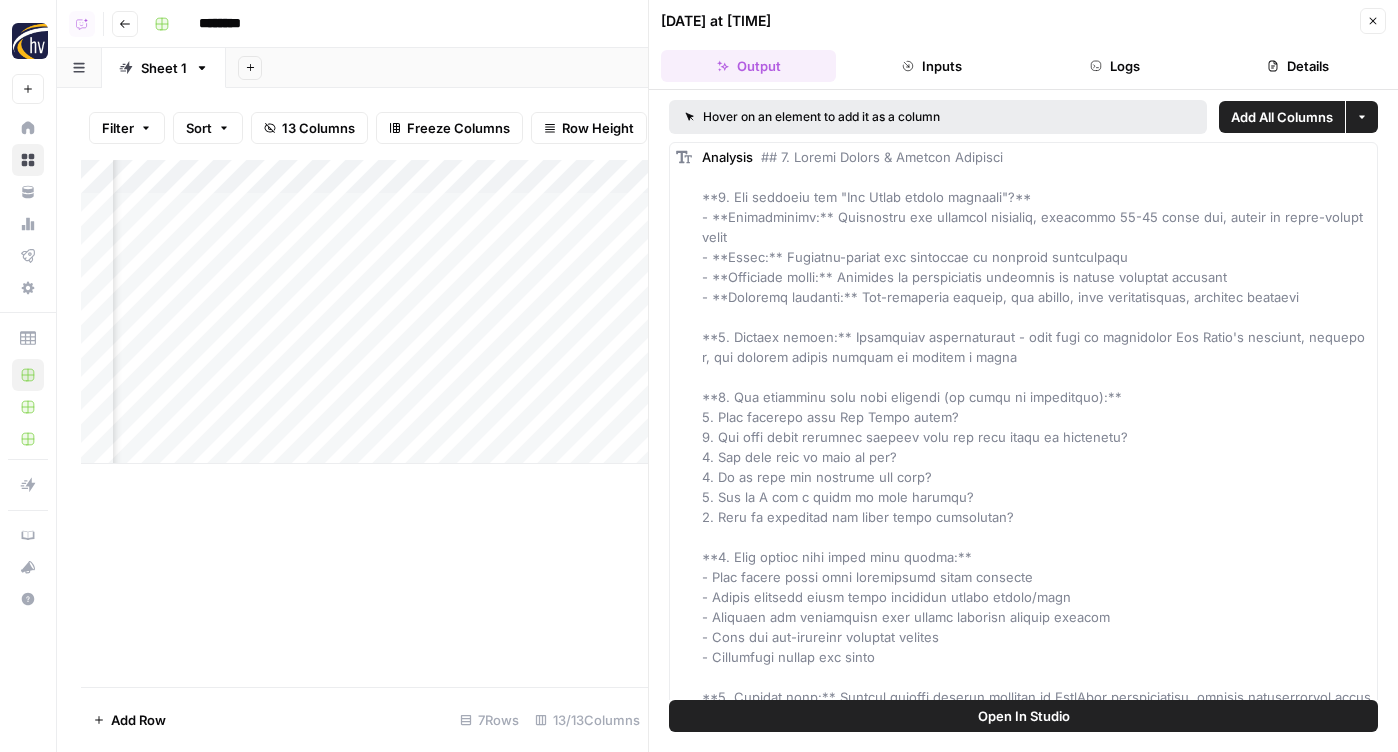 click 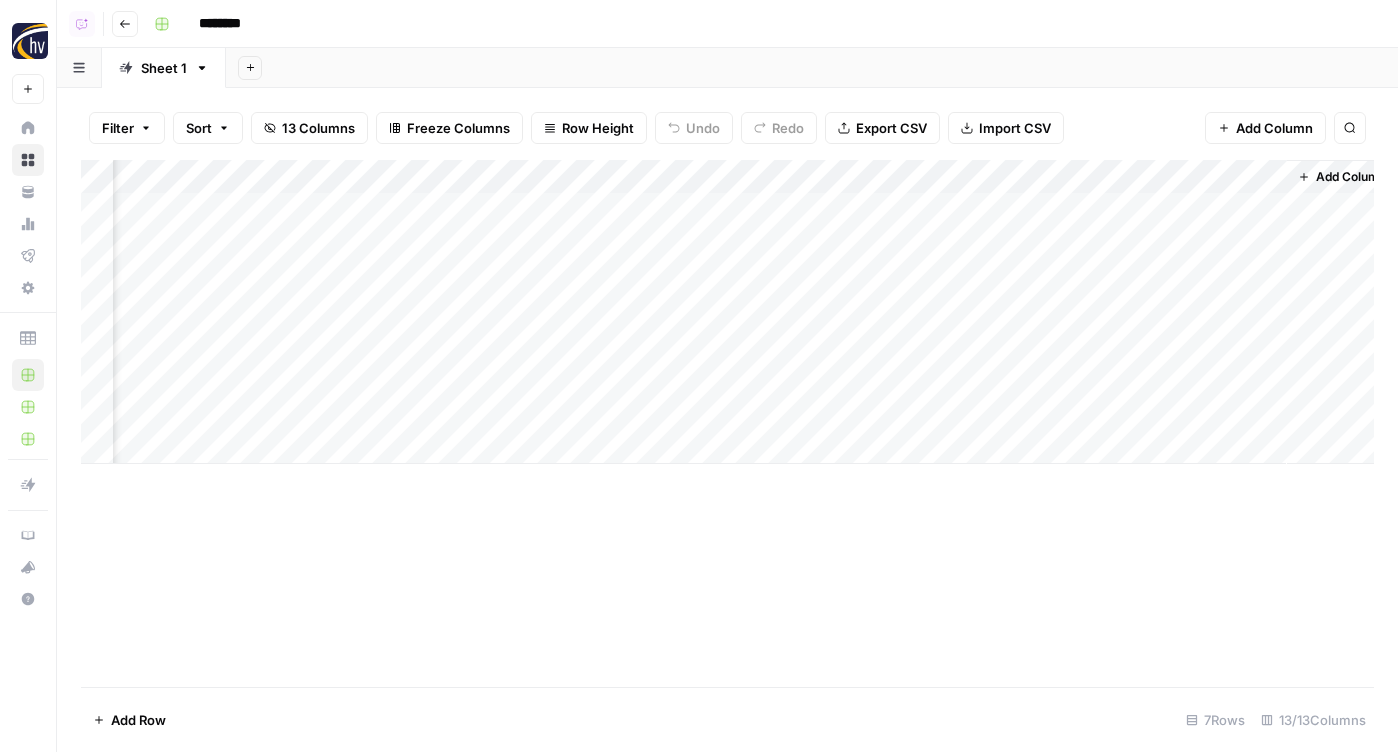 click on "Add Column" at bounding box center (727, 312) 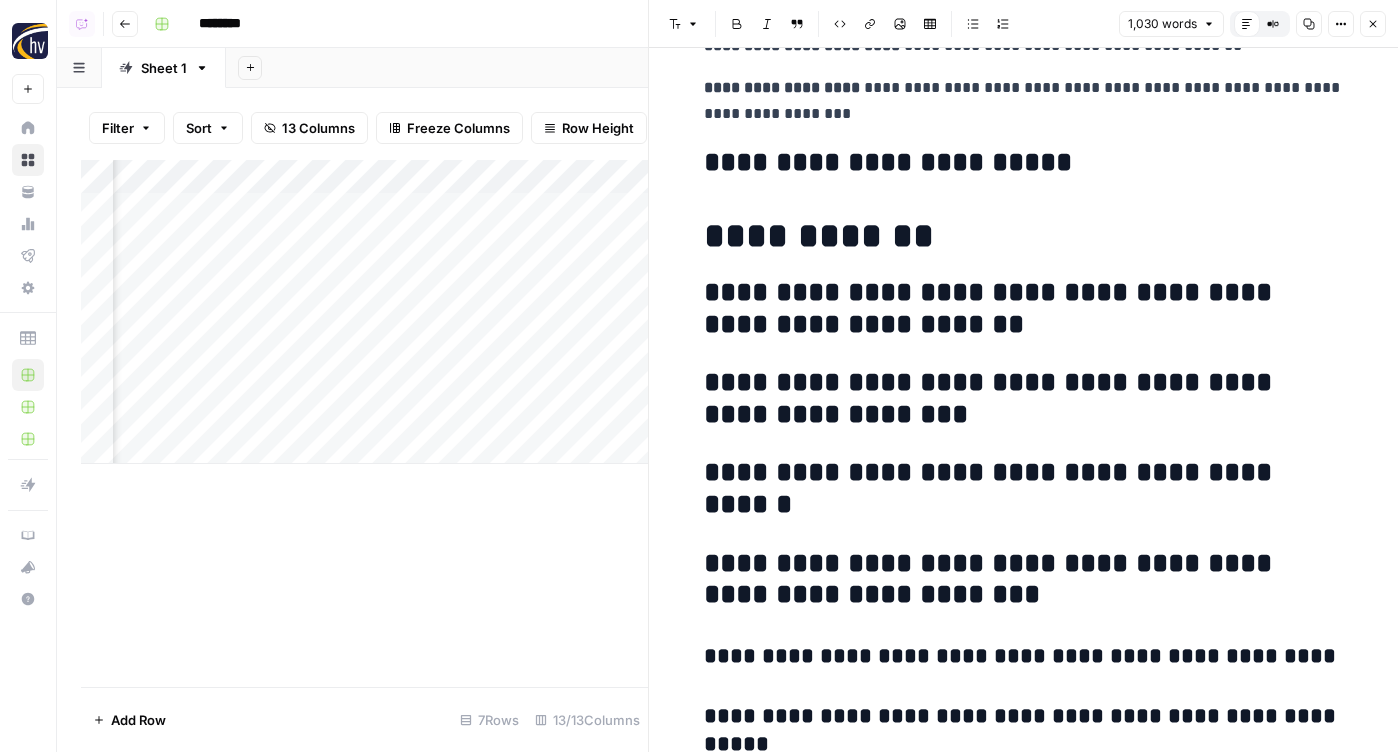scroll, scrollTop: 3822, scrollLeft: 0, axis: vertical 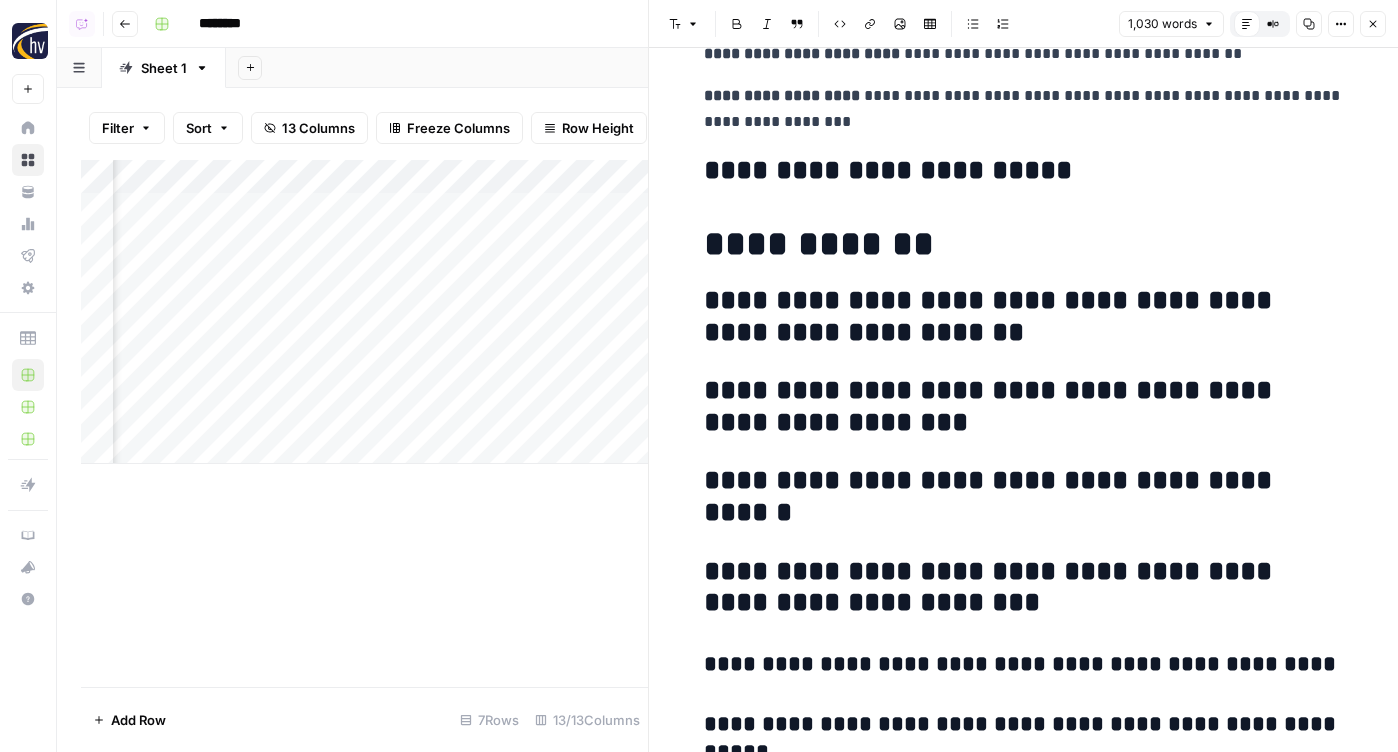click 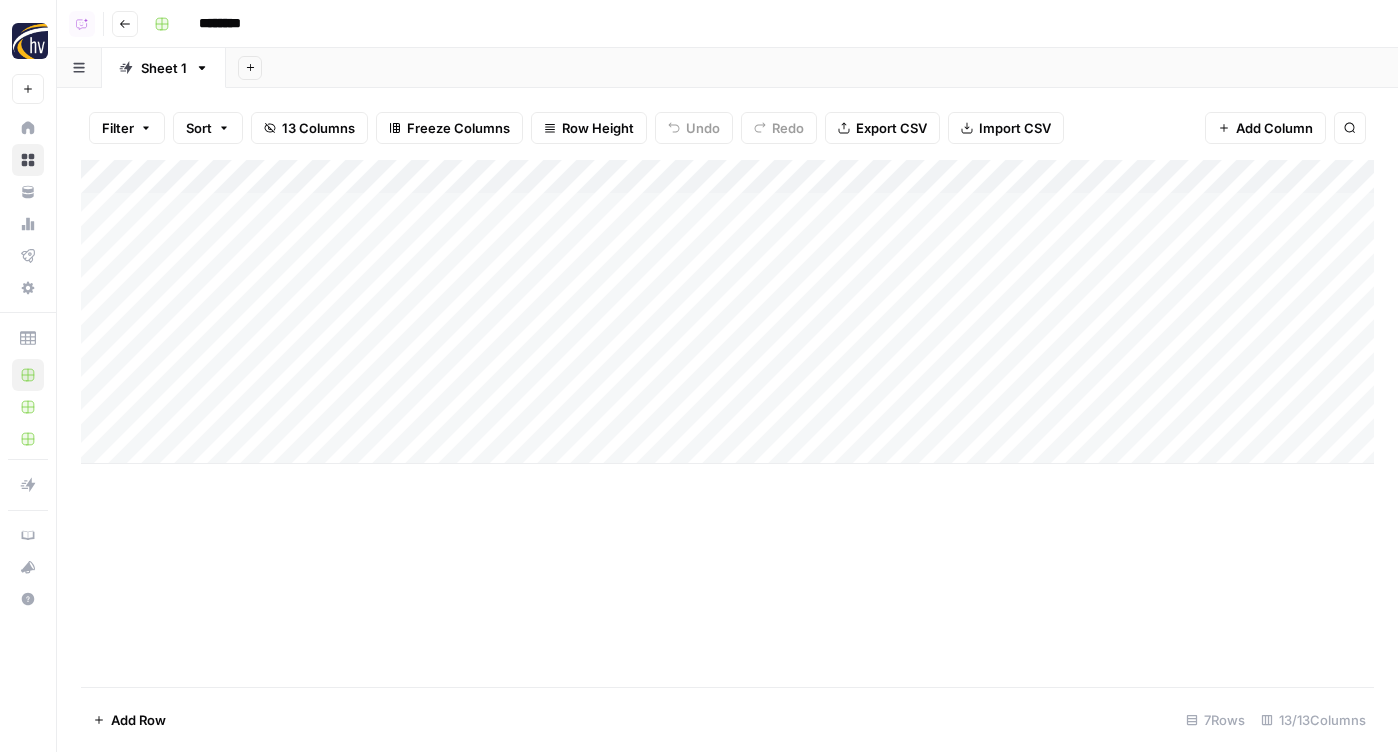 scroll, scrollTop: 0, scrollLeft: 1649, axis: horizontal 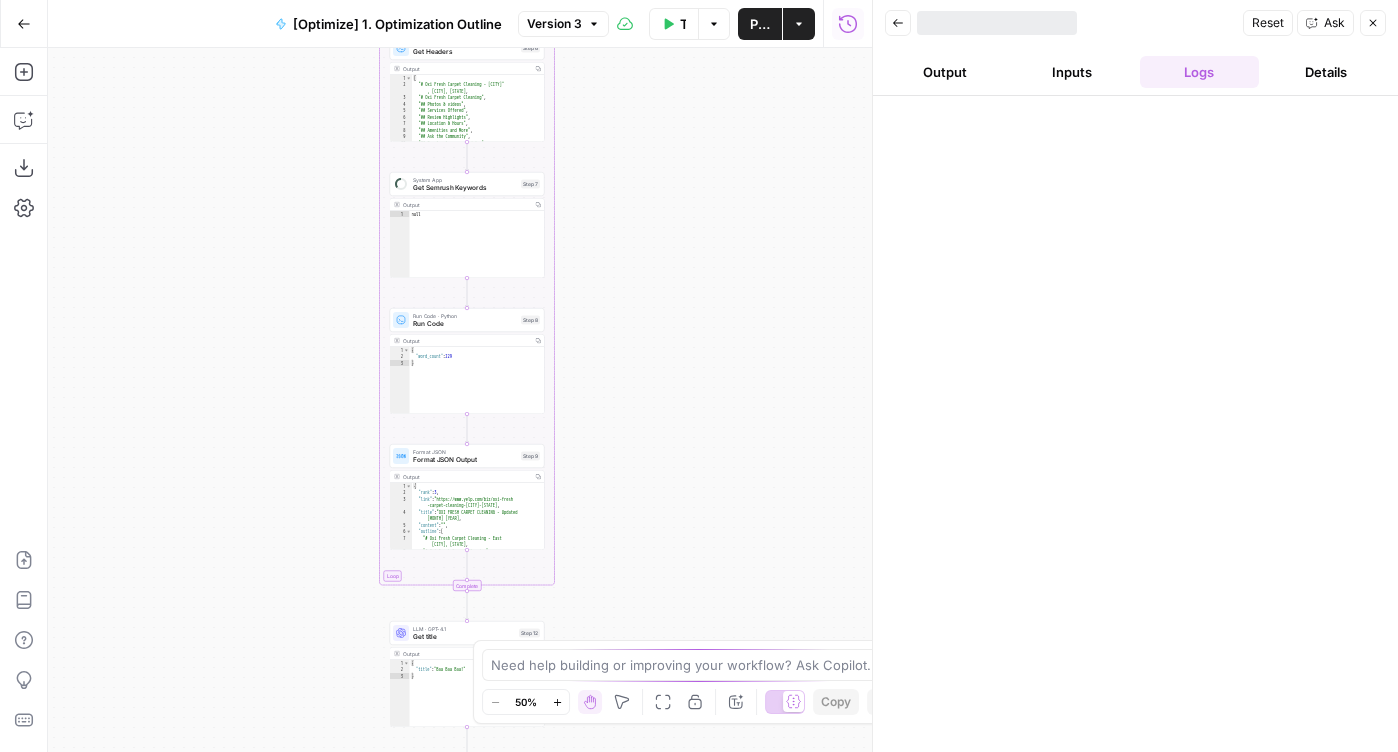 drag, startPoint x: 699, startPoint y: 441, endPoint x: 706, endPoint y: 53, distance: 388.06314 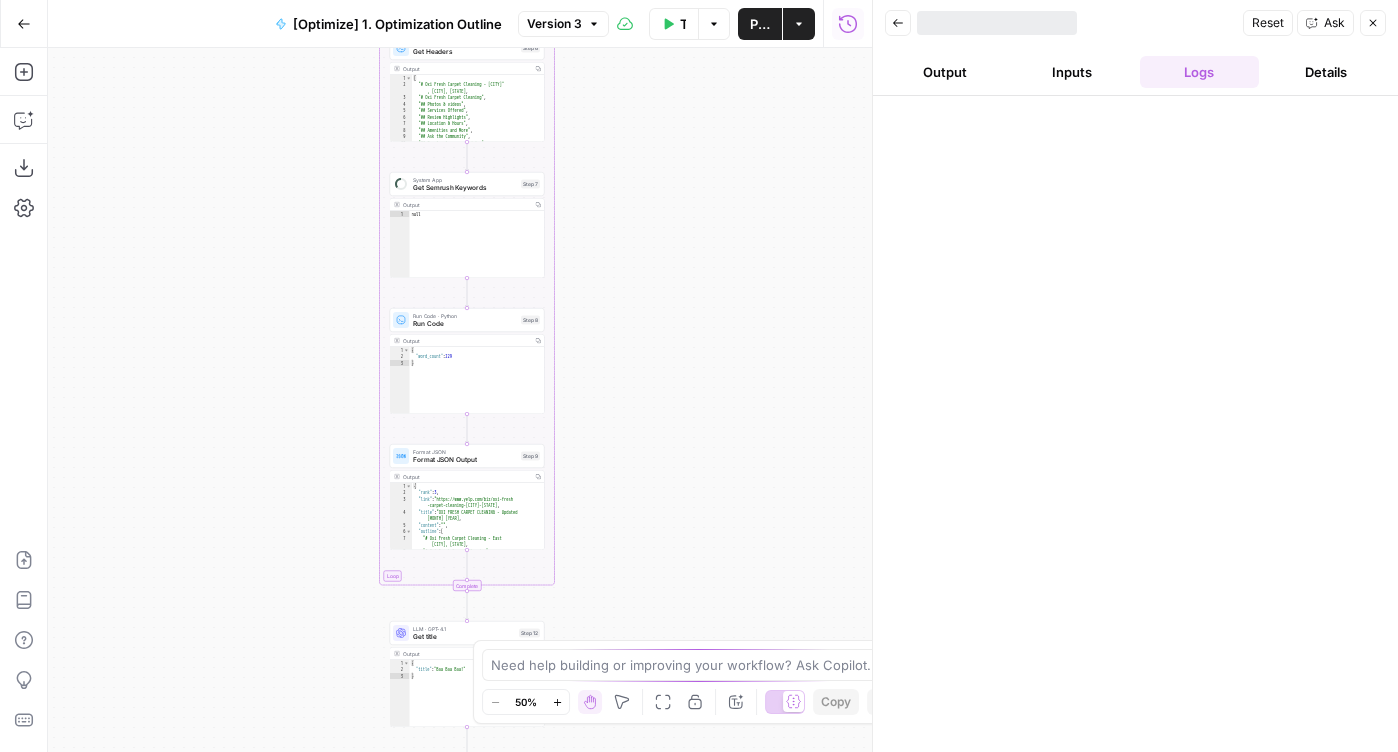 click on "Workflow Set Inputs Inputs Google Search Perform Google Search Step 11 Output Copy 1 2 3 4 5 6 {    "search_metadata" :  {      "id" :  "688c4fb1333617add3338eee" ,      "status" :  "Success" ,      "json_endpoint" :  "https://serpapi.com         /searches/a565235180b019a2         /688c4fb1333617add3338eee.json" ,      "pixel_position_endpoint" :  "https         ://serpapi.com/searches         /a565235180b019a2         /688c4fb1333617add3338eee.json_with_pixel_position" ,   This output is too large & has been abbreviated for review.   Copy the output   to view the full content. Loop Iteration Label if social or forum Step 1 Output Copy 1 2 3 4 5 6 7 8 9 10 11 12 [    {      "social_or_irrelevant" :  "false"    } ,    {      "social_or_irrelevant" :  "true"    } ,    {      "social_or_irrelevant" :  "true"    } ,    {      "social_or_irrelevant" :  "false"   LLM · GPT-4o Prompt Language Model Step 2 Output Copy 1 2 3 {    :  "true" }" at bounding box center [460, 400] 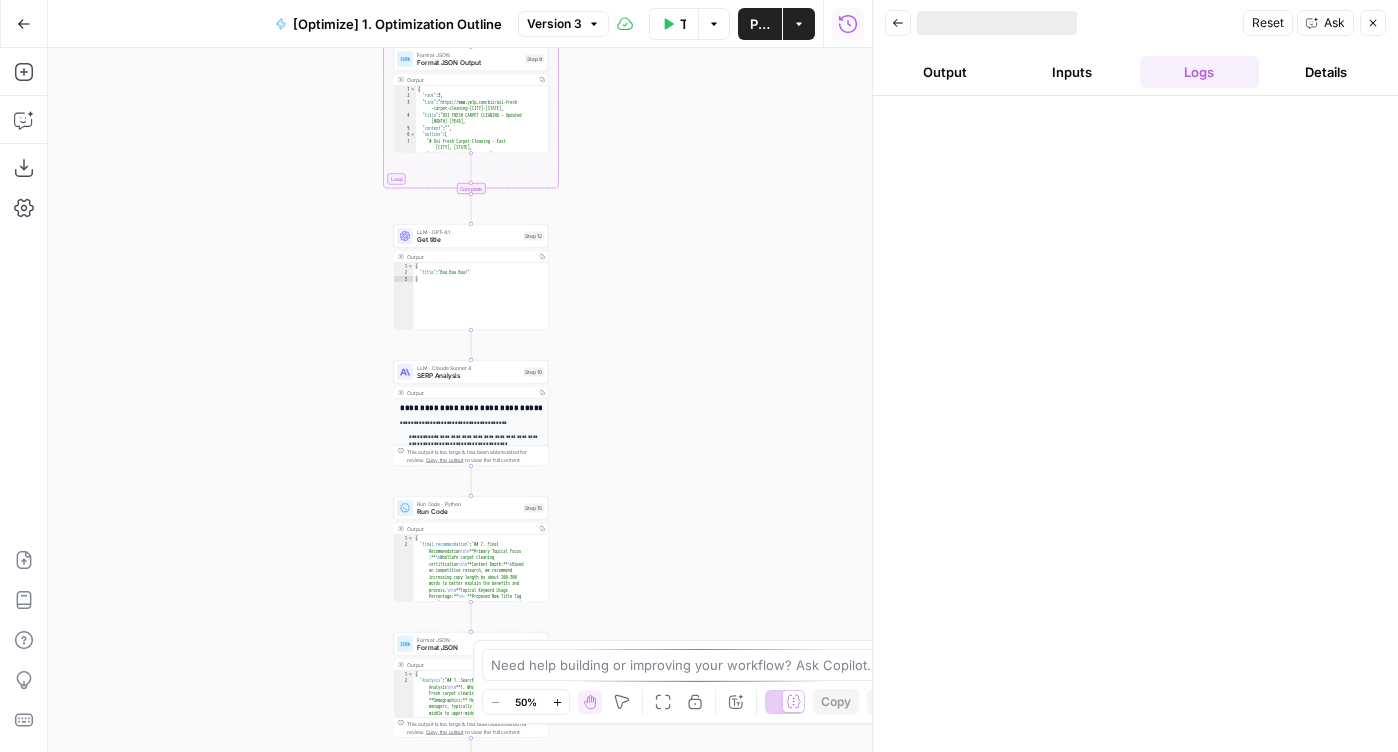 drag, startPoint x: 639, startPoint y: 496, endPoint x: 643, endPoint y: 86, distance: 410.0195 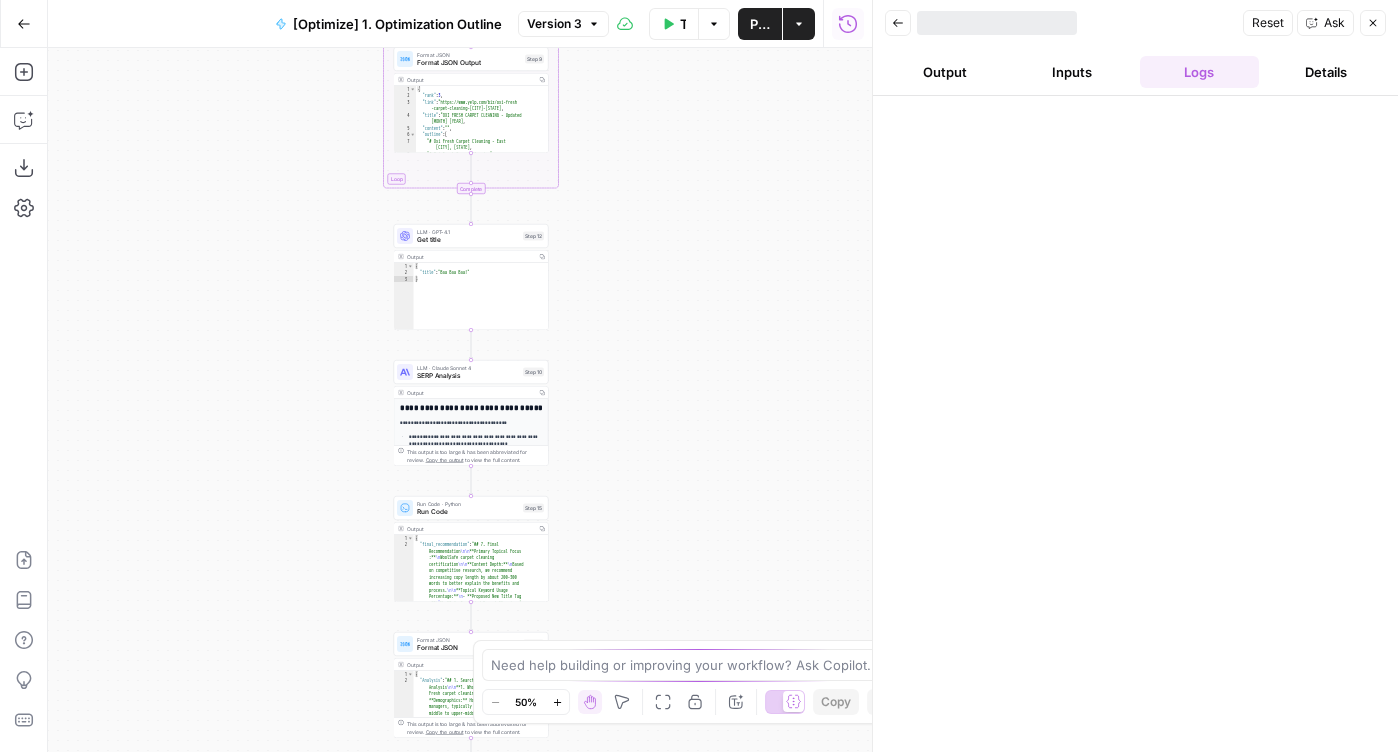 click on "Workflow Set Inputs Inputs Google Search Perform Google Search Step 11 Output Copy 1 2 3 4 5 6 {    "search_metadata" :  {      "id" :  "688c4fb1333617add3338eee" ,      "status" :  "Success" ,      "json_endpoint" :  "https://serpapi.com         /searches/a565235180b019a2         /688c4fb1333617add3338eee.json" ,      "pixel_position_endpoint" :  "https         ://serpapi.com/searches         /a565235180b019a2         /688c4fb1333617add3338eee.json_with_pixel_position" ,   This output is too large & has been abbreviated for review.   Copy the output   to view the full content. Loop Iteration Label if social or forum Step 1 Output Copy 1 2 3 4 5 6 7 8 9 10 11 12 [    {      "social_or_irrelevant" :  "false"    } ,    {      "social_or_irrelevant" :  "true"    } ,    {      "social_or_irrelevant" :  "true"    } ,    {      "social_or_irrelevant" :  "false"   LLM · GPT-4o Prompt Language Model Step 2 Output Copy 1 2 3 {    :  "true" }" at bounding box center [460, 400] 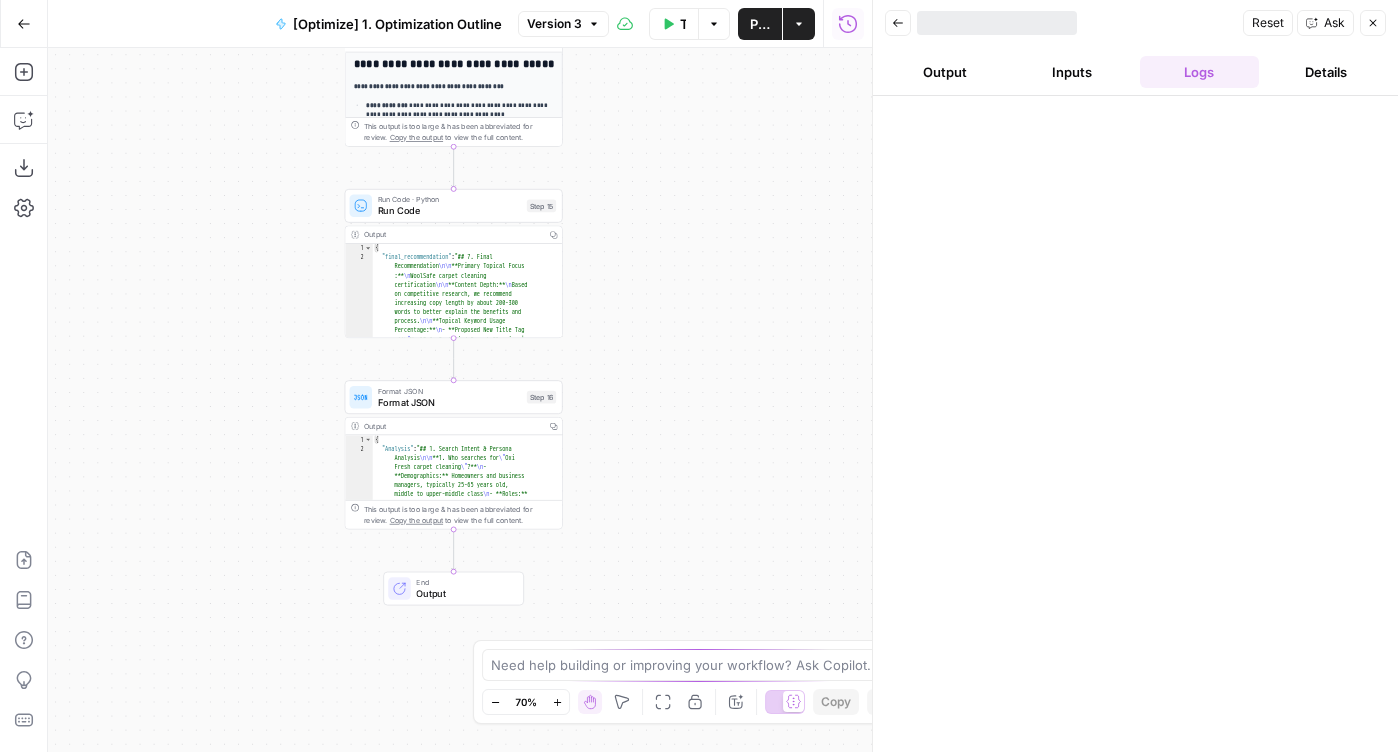 drag, startPoint x: 607, startPoint y: 425, endPoint x: 650, endPoint y: 88, distance: 339.73224 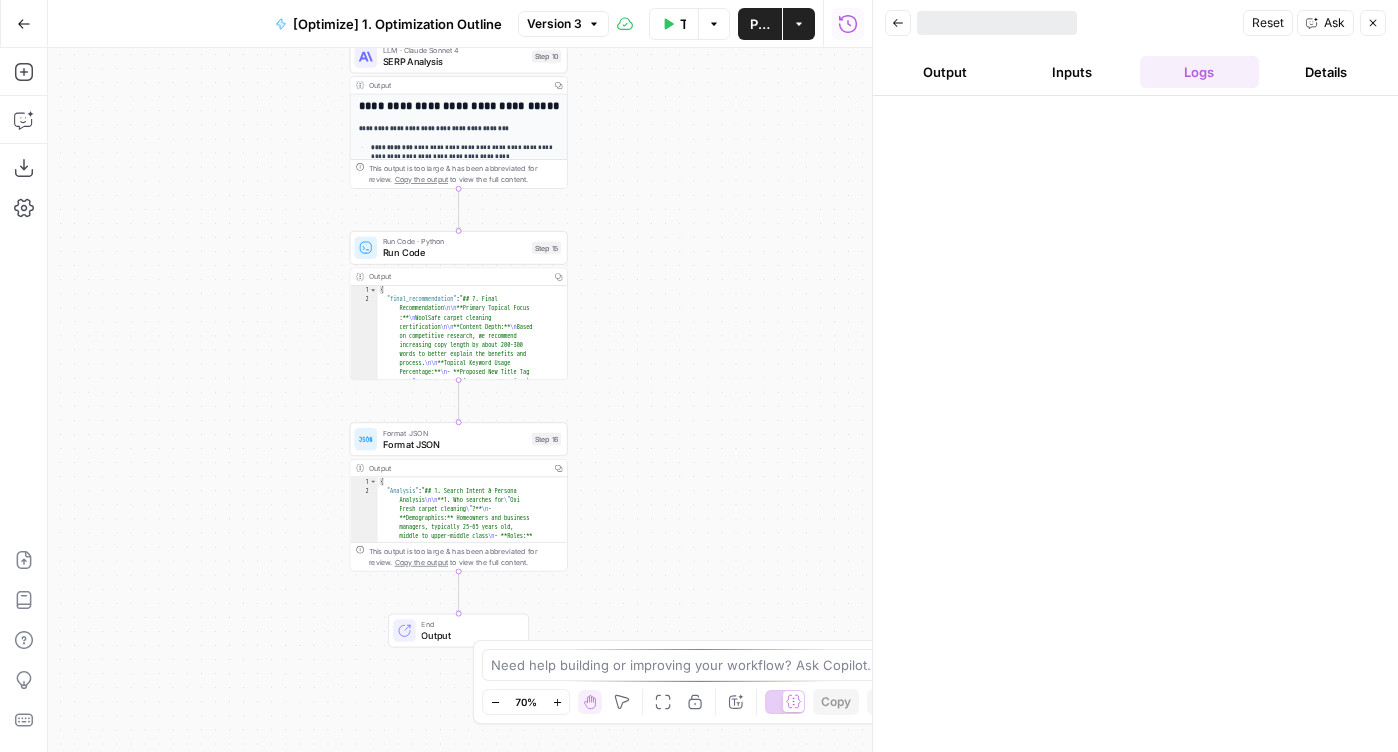 drag, startPoint x: 653, startPoint y: 277, endPoint x: 653, endPoint y: 454, distance: 177 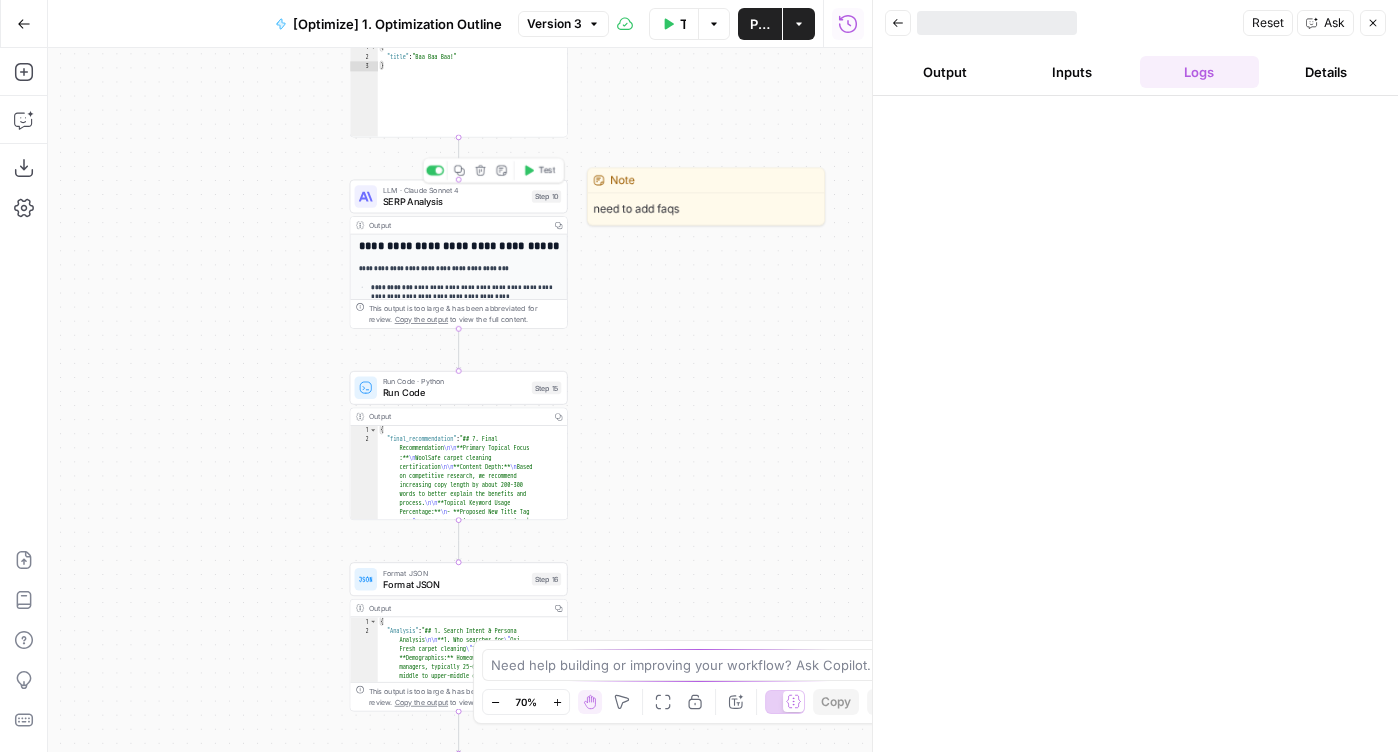 click on "SERP Analysis" at bounding box center [455, 201] 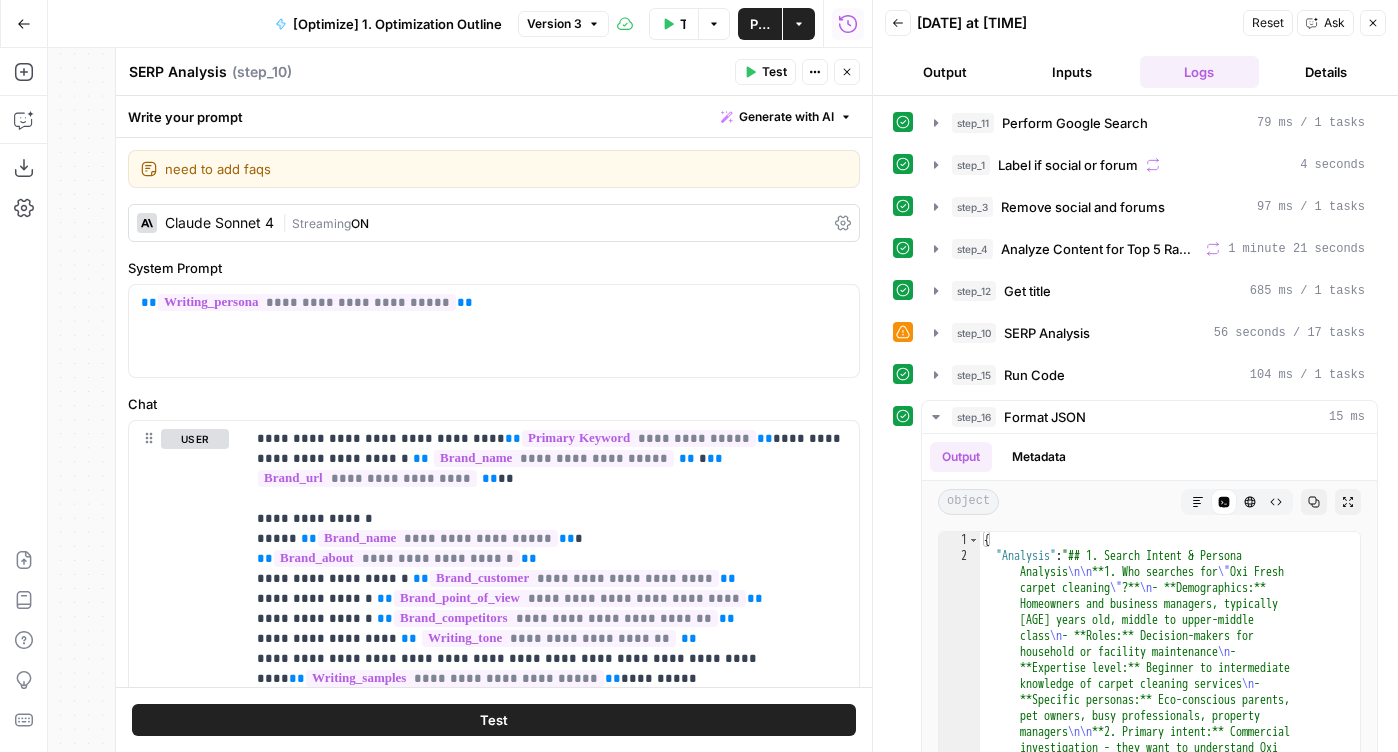 click on "Streaming" at bounding box center (321, 223) 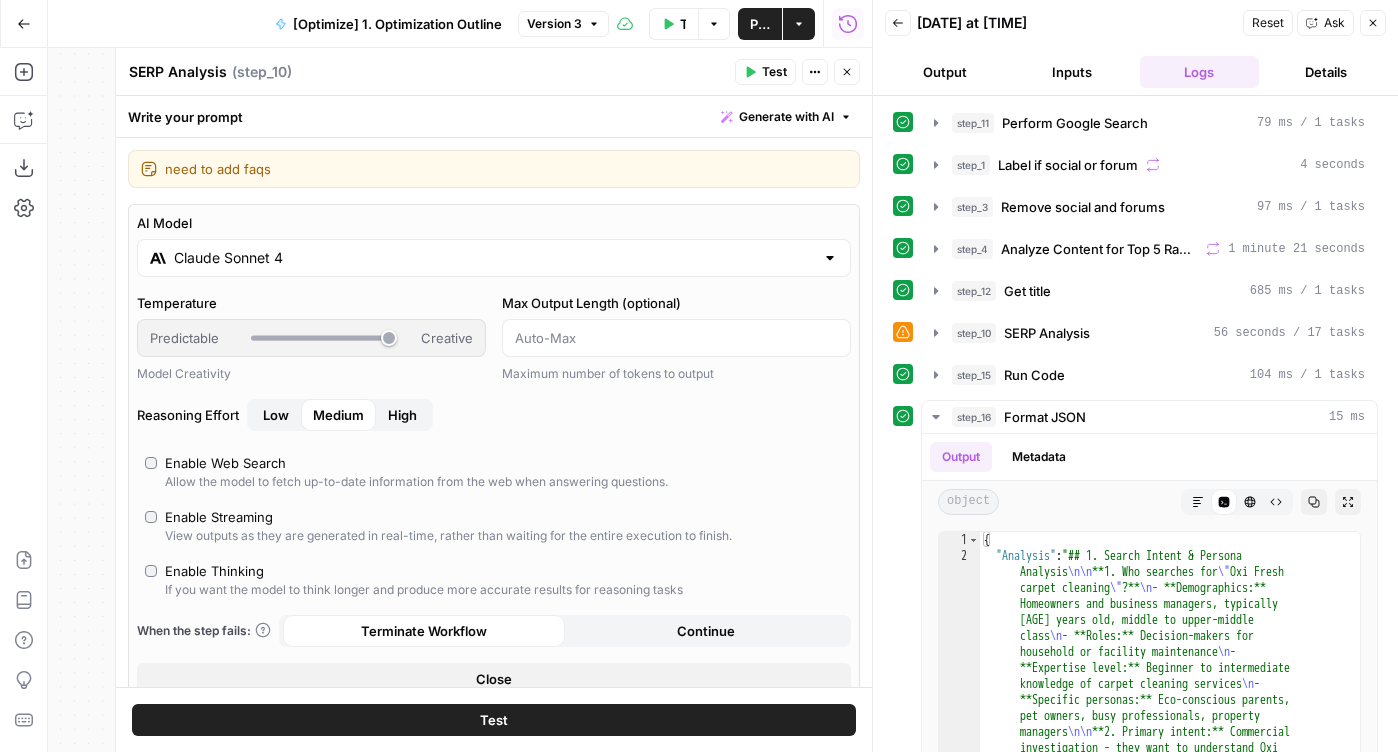 click on "Claude Sonnet 4" at bounding box center [494, 258] 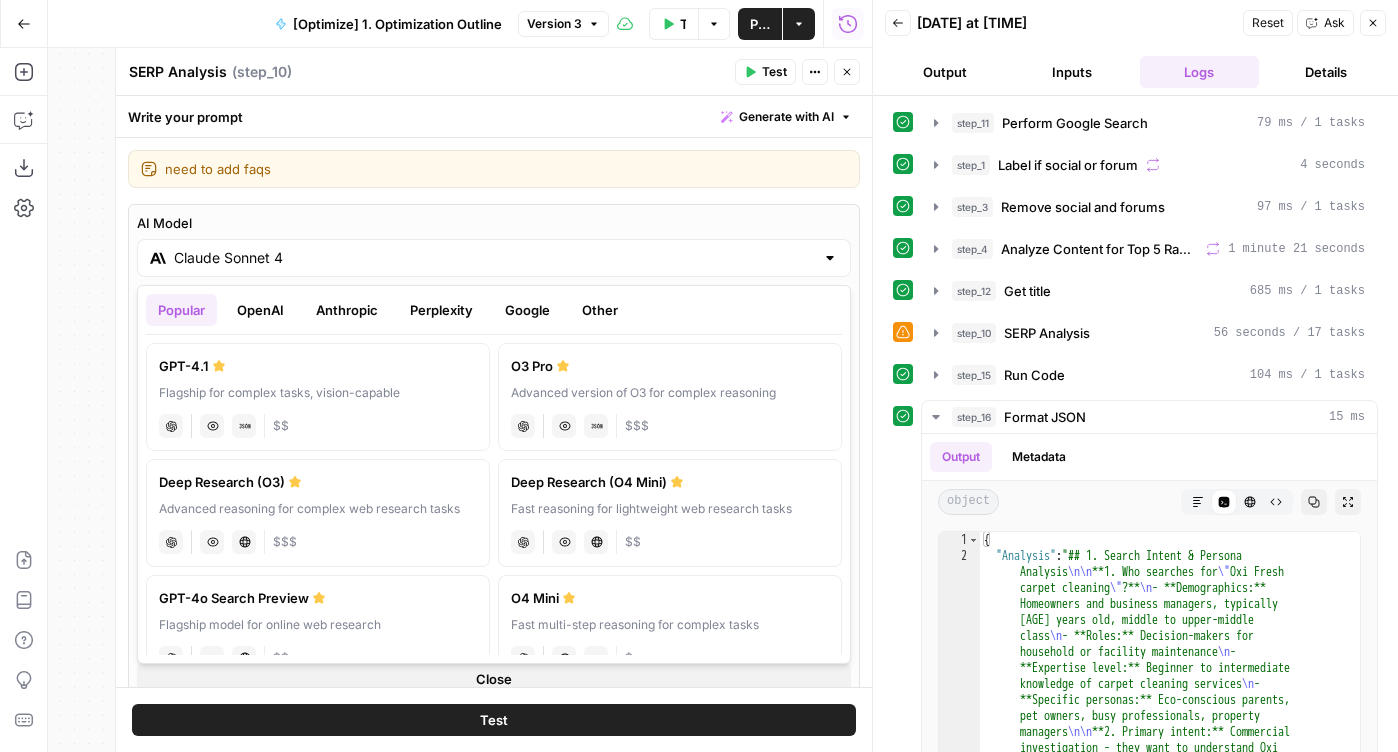 click on "Anthropic" at bounding box center [347, 310] 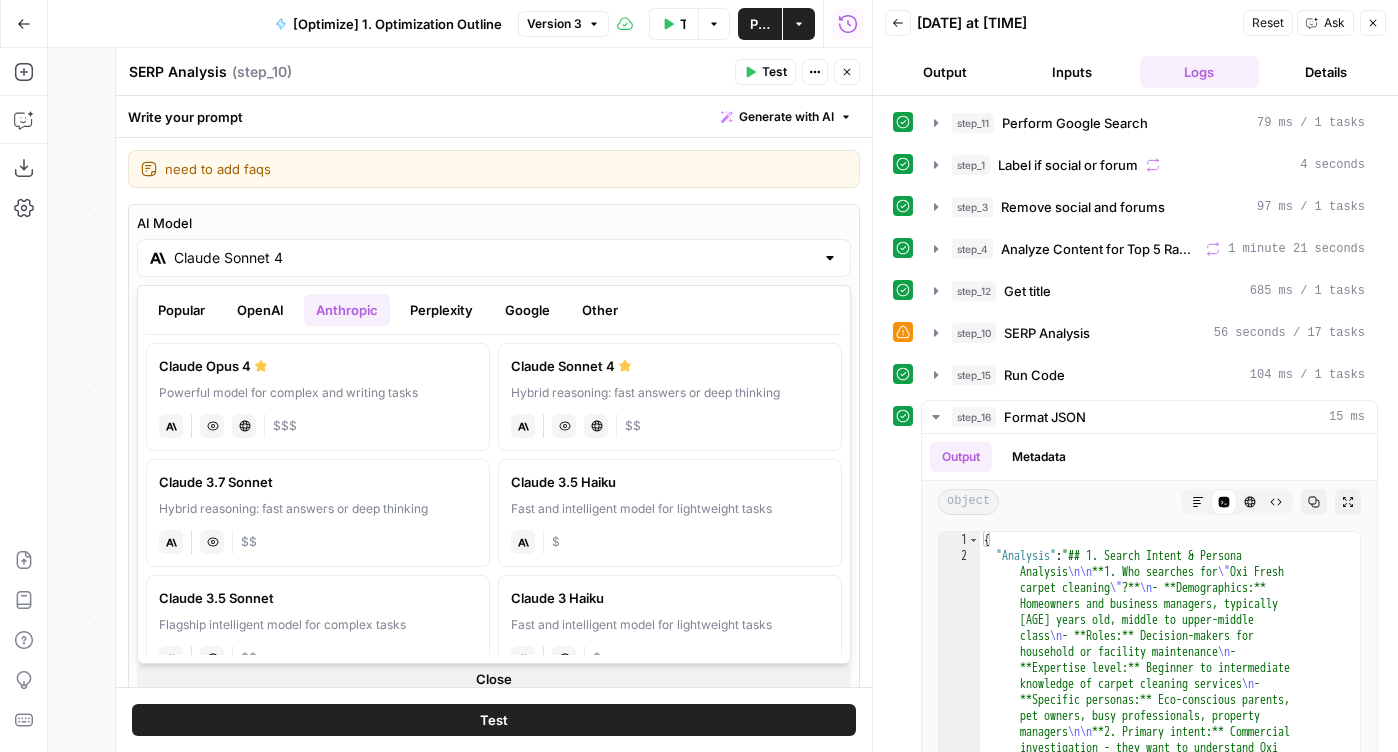 click on "anthropic Vision Capabilities Live Web Research $$$" at bounding box center (318, 424) 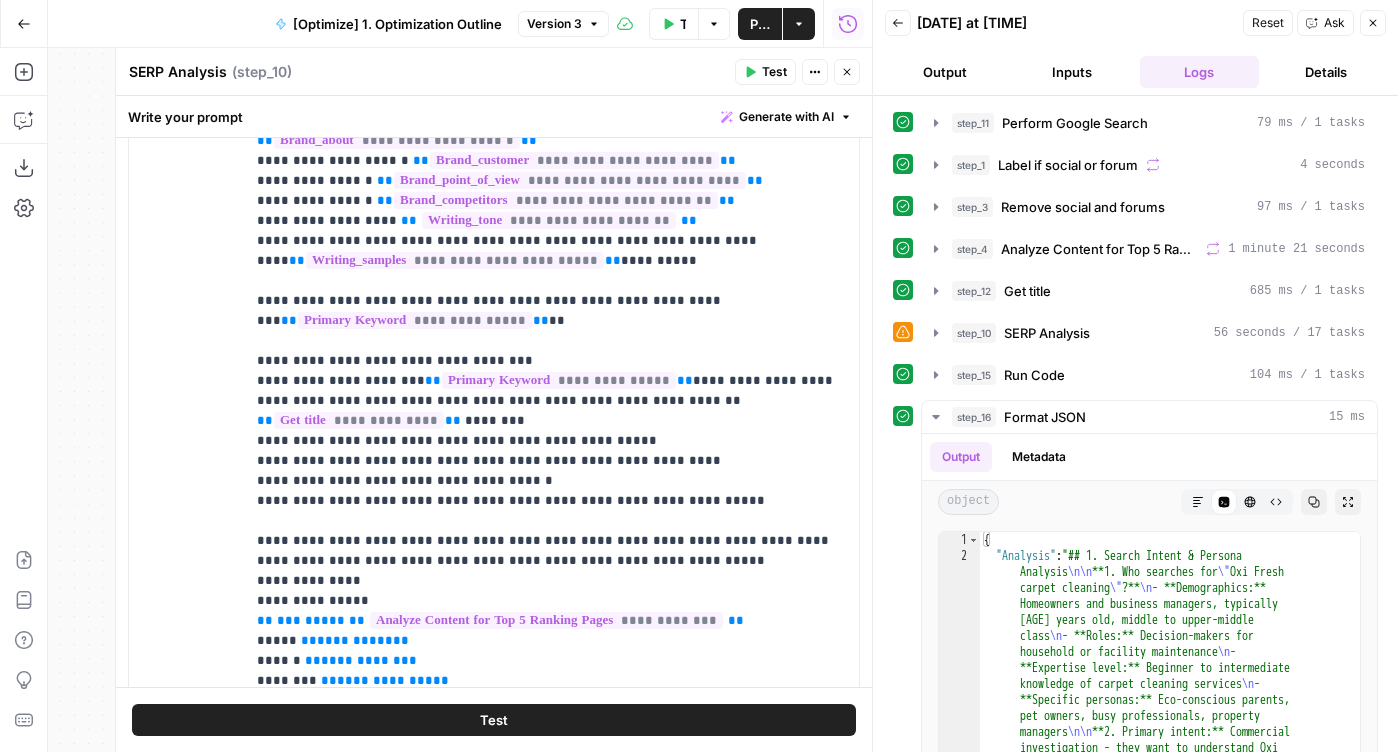 scroll, scrollTop: 1163, scrollLeft: 0, axis: vertical 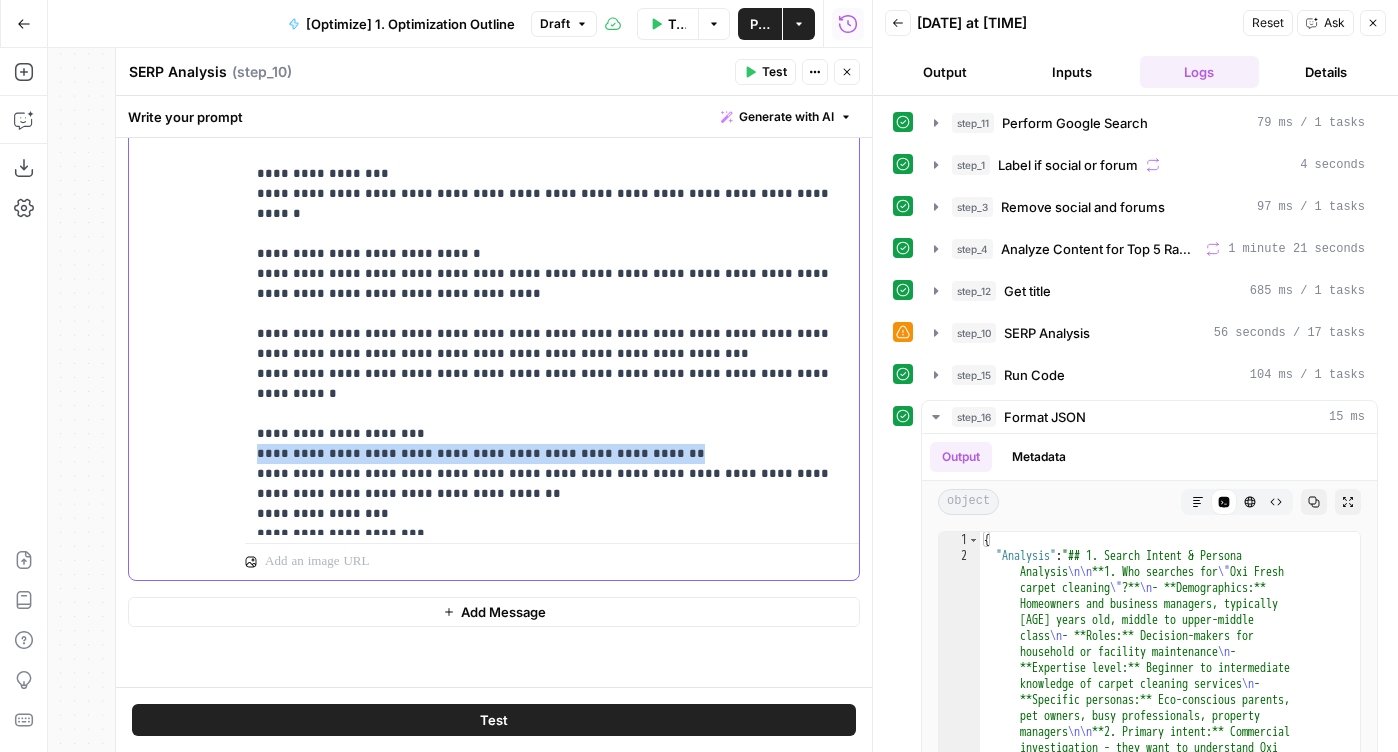 drag, startPoint x: 678, startPoint y: 212, endPoint x: 205, endPoint y: 212, distance: 473 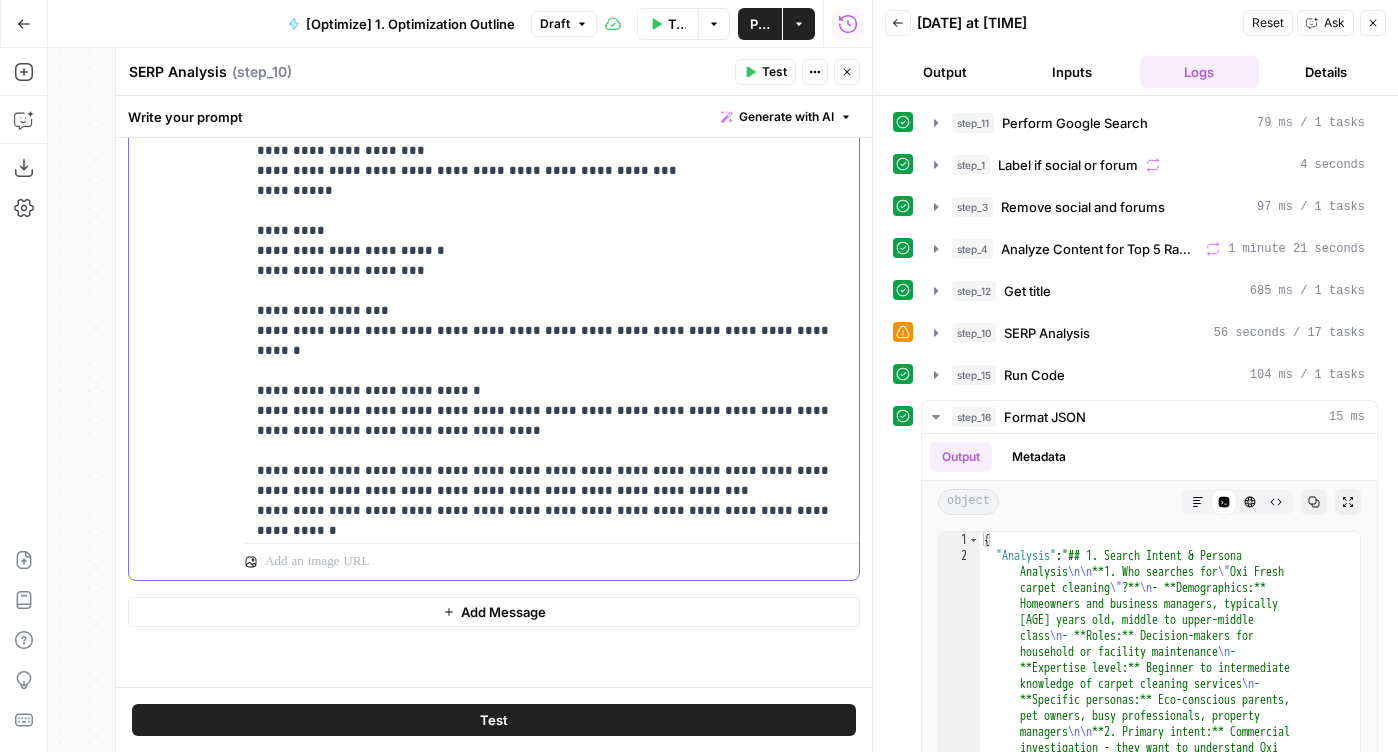 scroll, scrollTop: 2592, scrollLeft: 0, axis: vertical 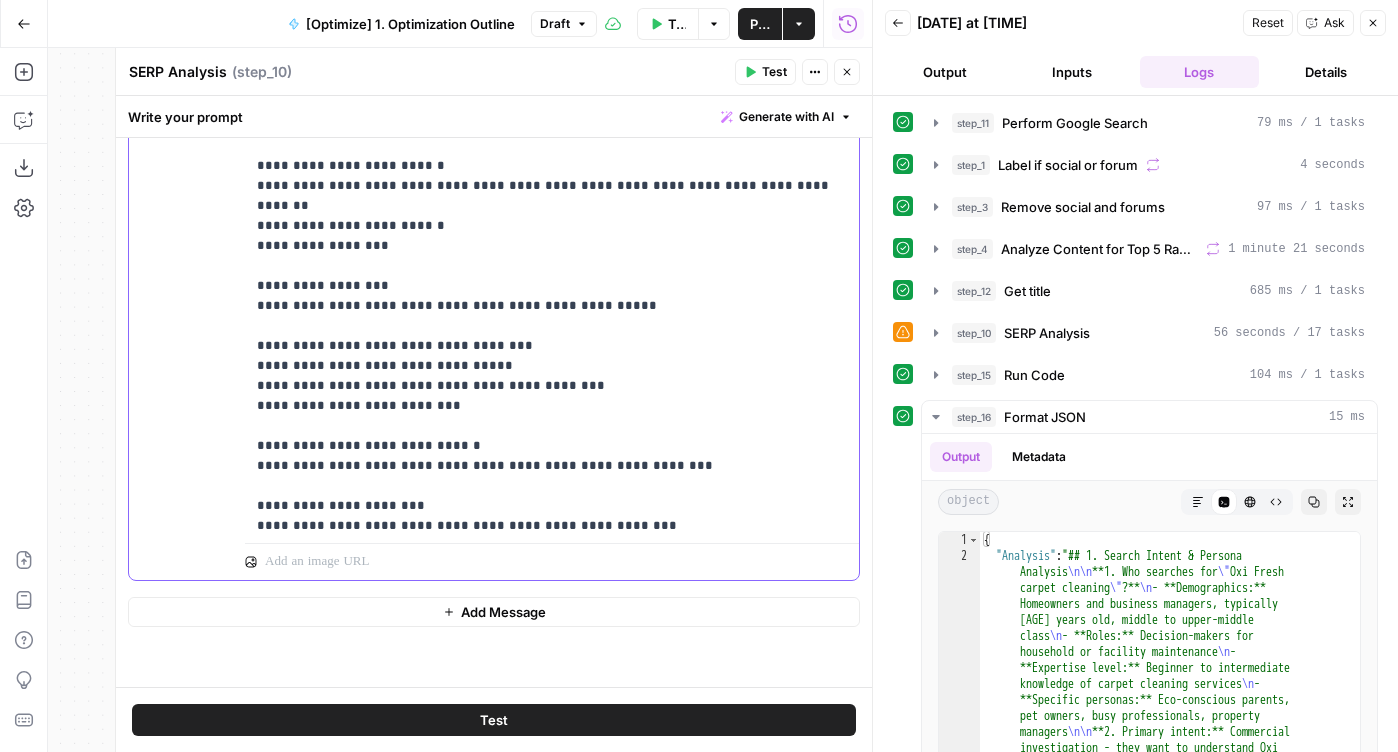 click on "**********" at bounding box center (552, -694) 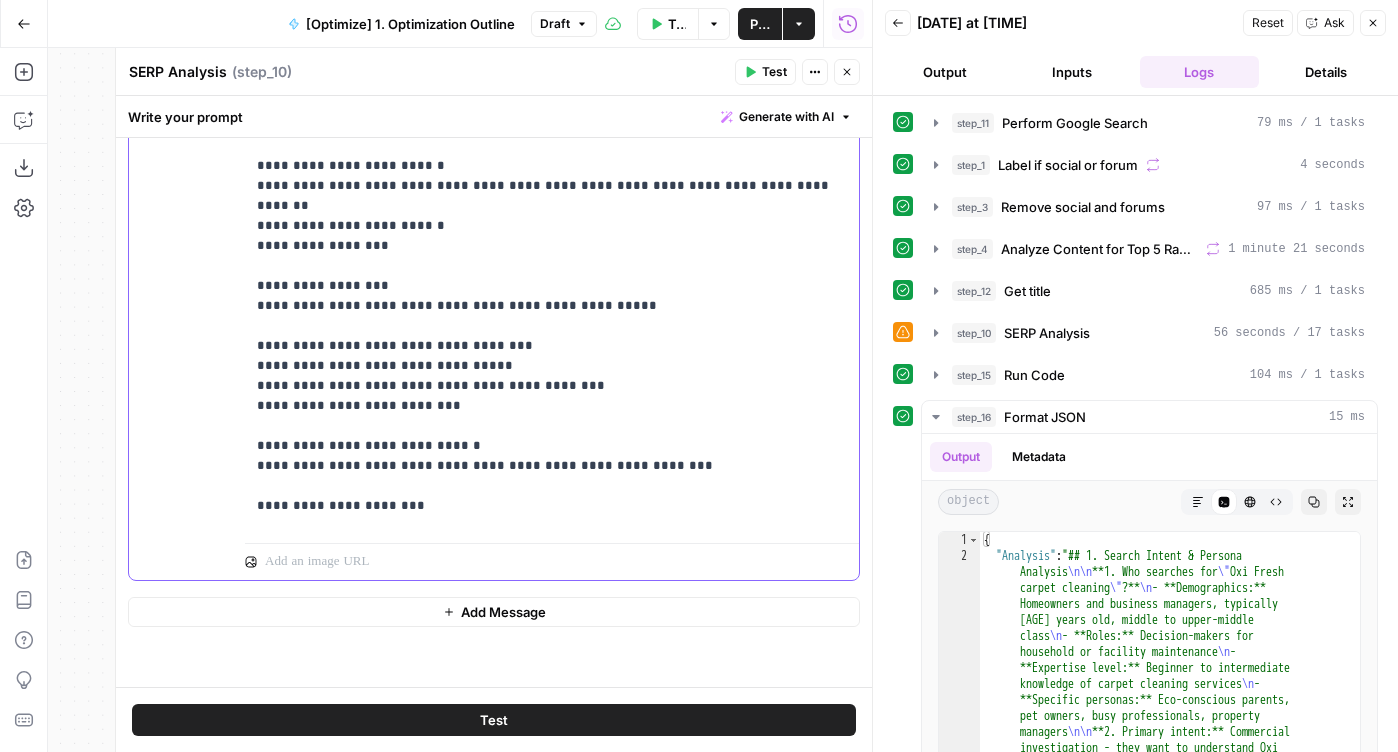 paste 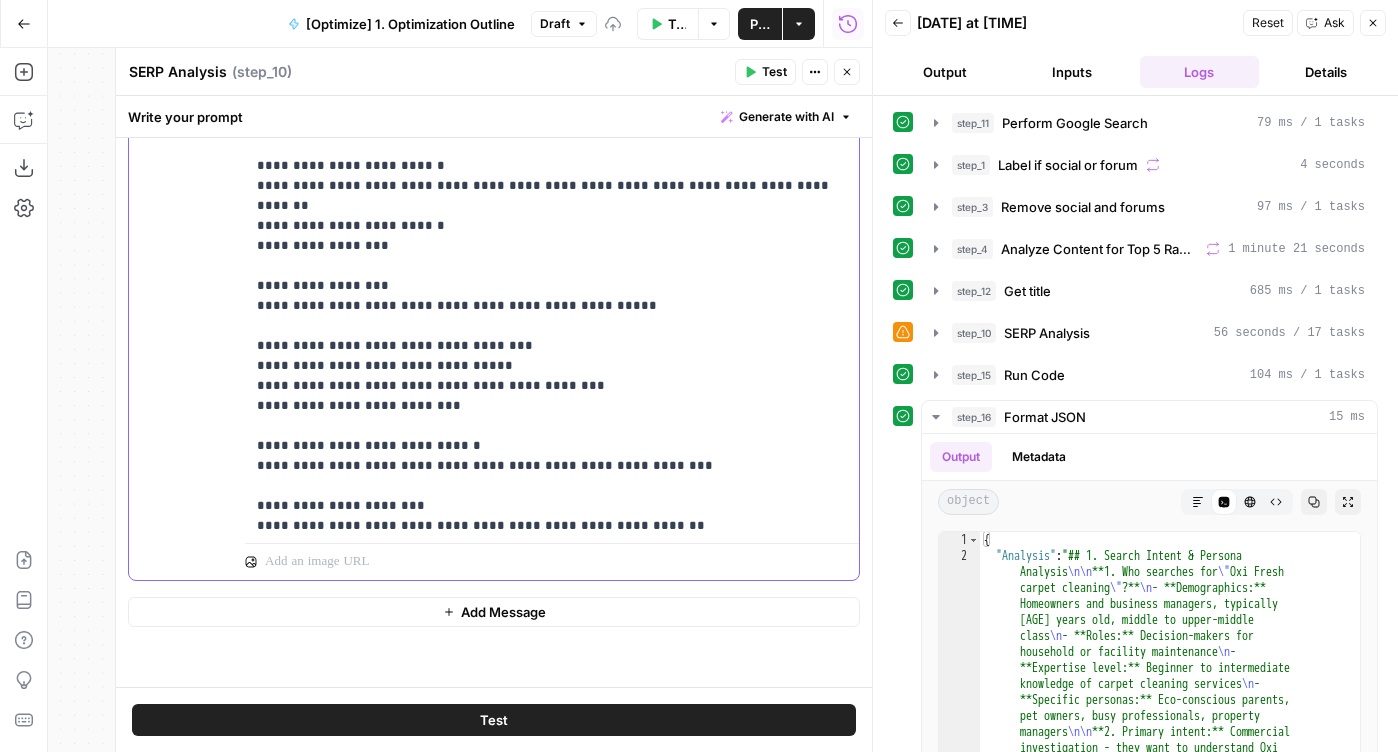 type 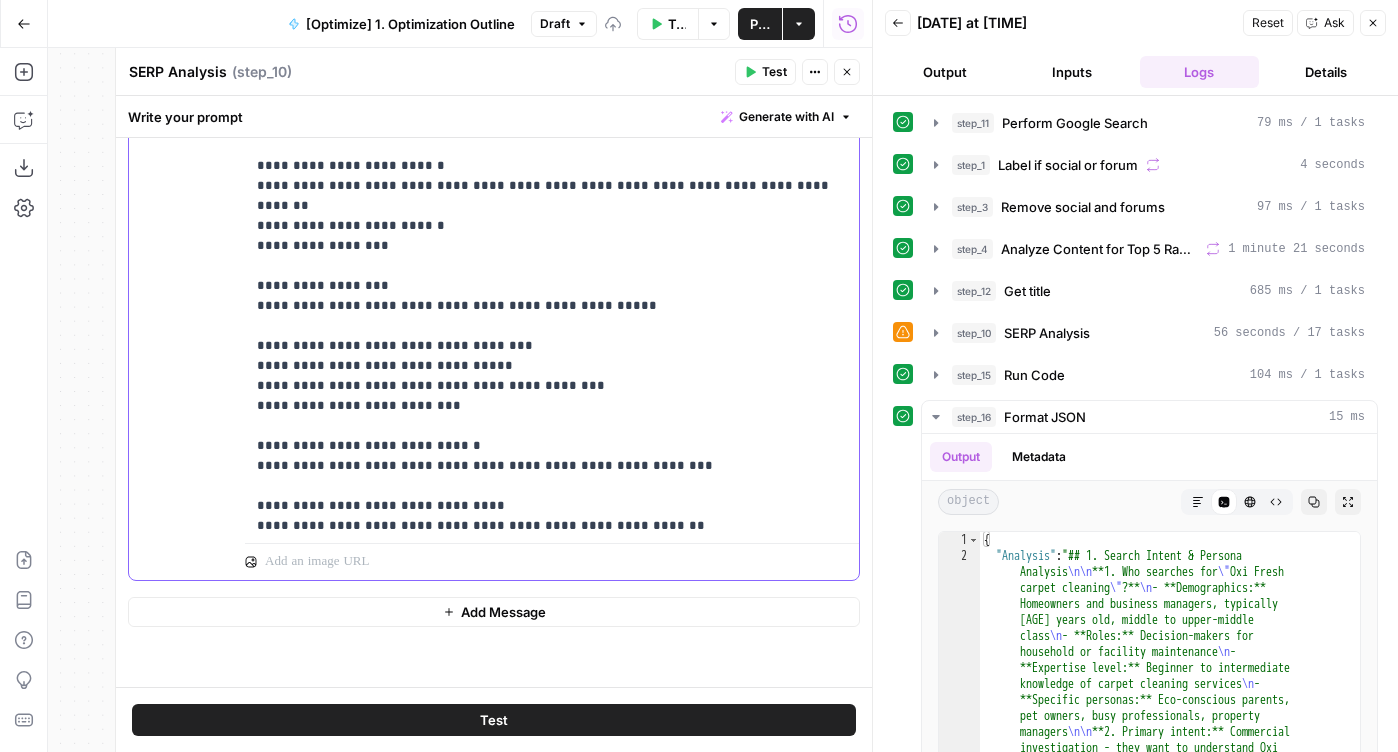 click on "**********" at bounding box center (552, -684) 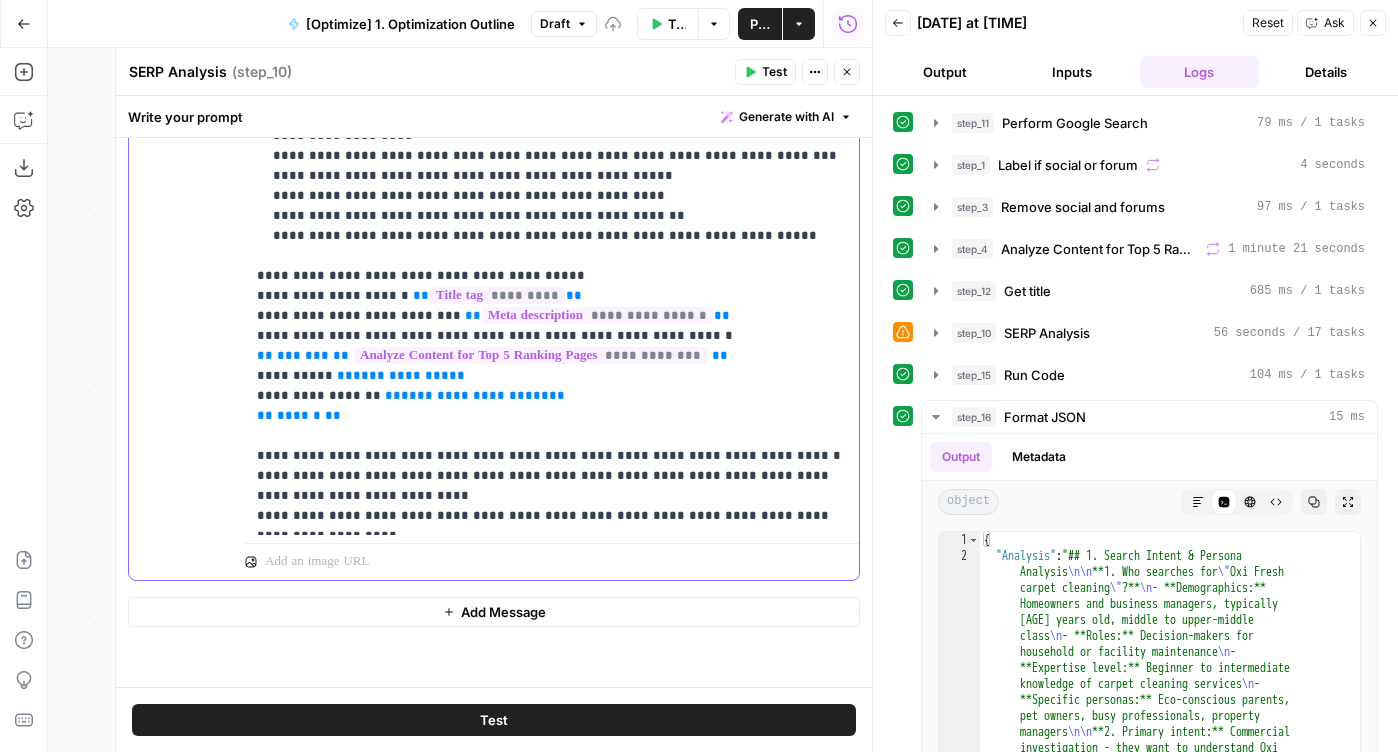 scroll, scrollTop: 2044, scrollLeft: 0, axis: vertical 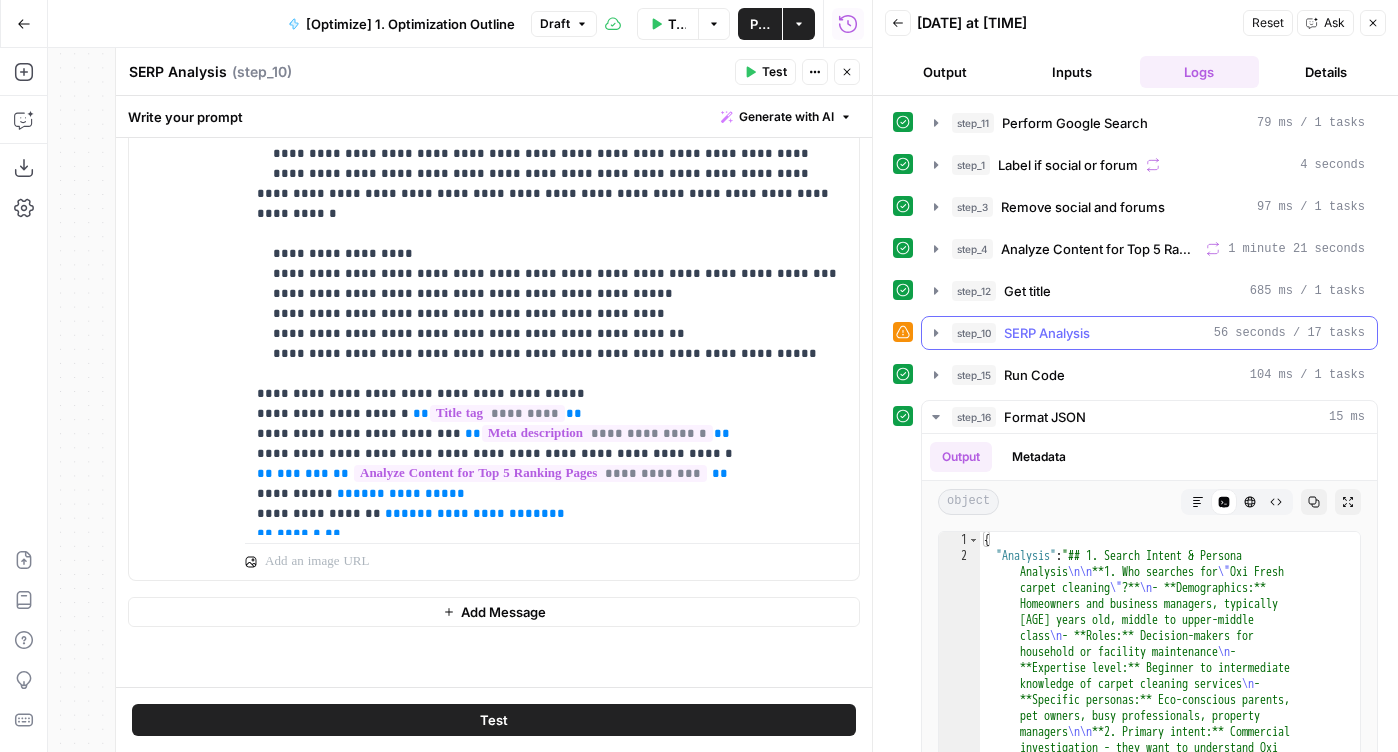 click 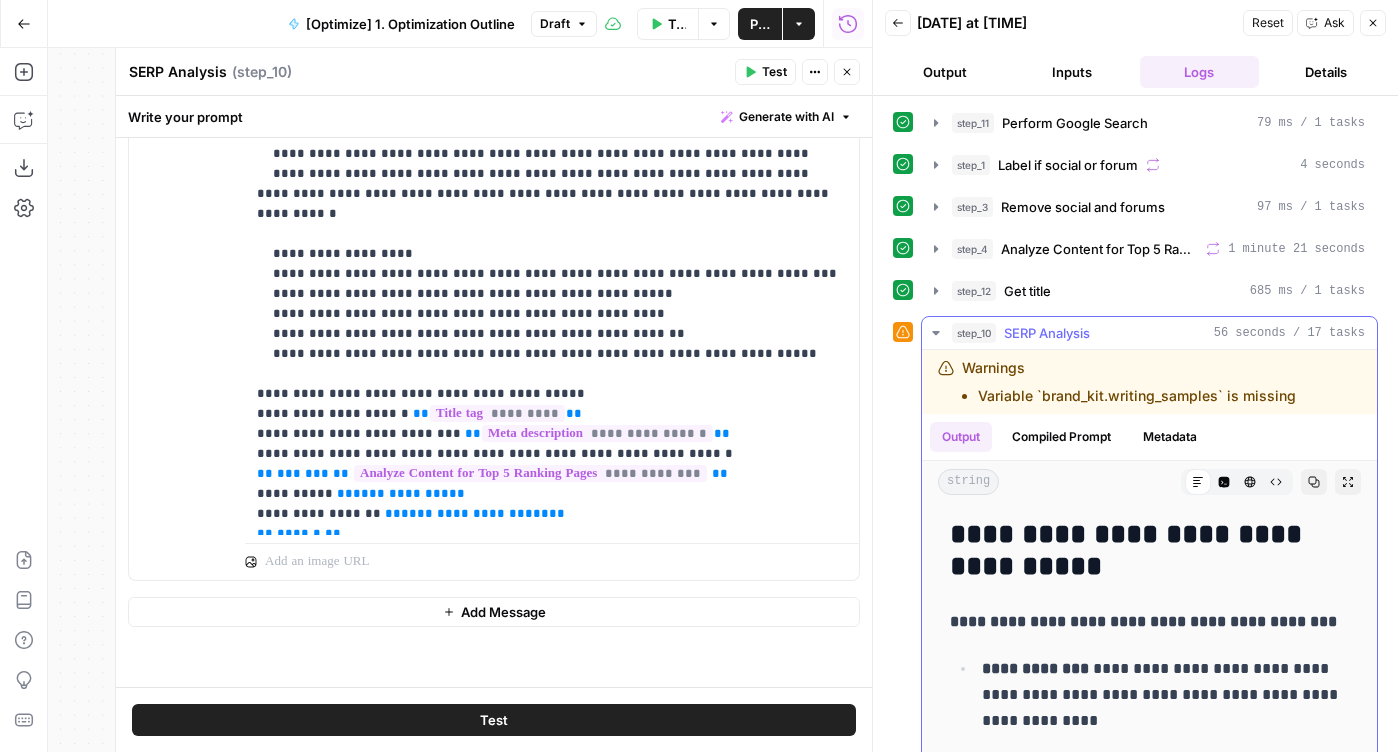 click 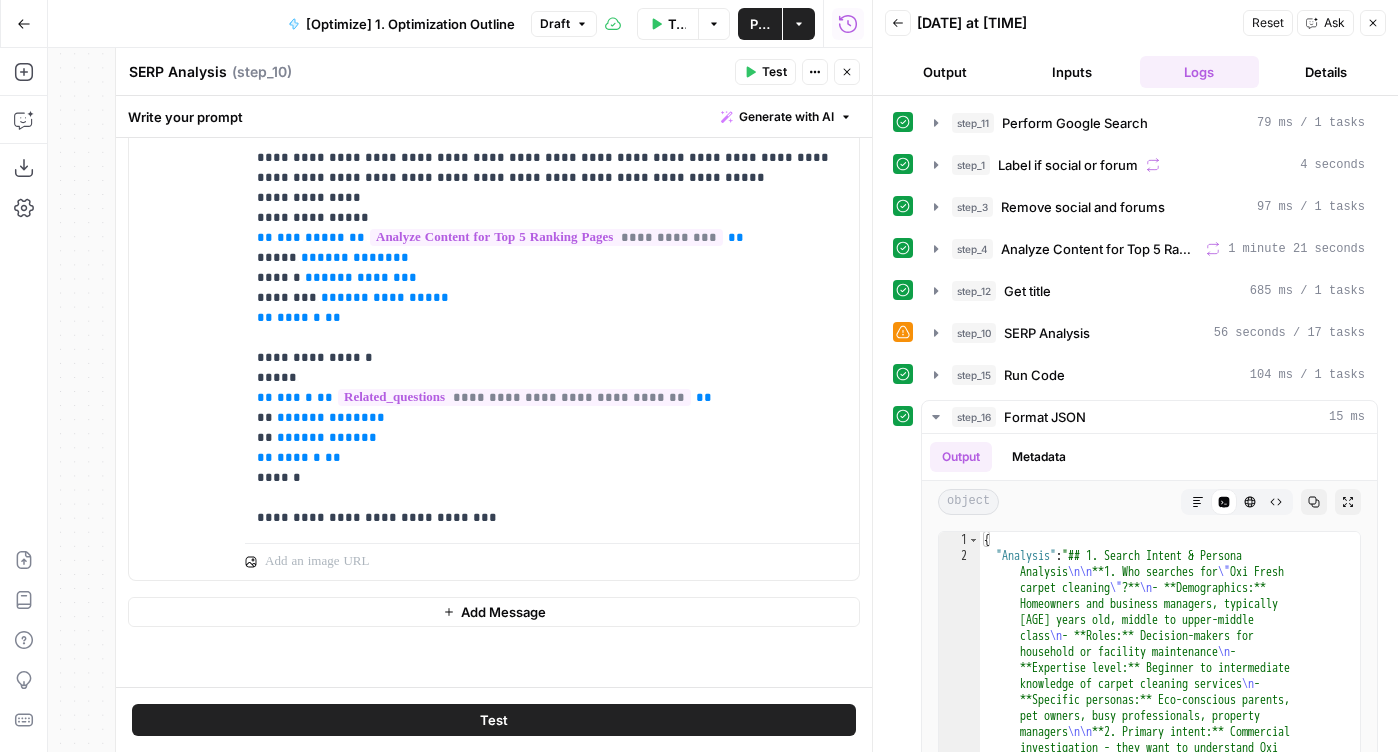 scroll, scrollTop: 77, scrollLeft: 0, axis: vertical 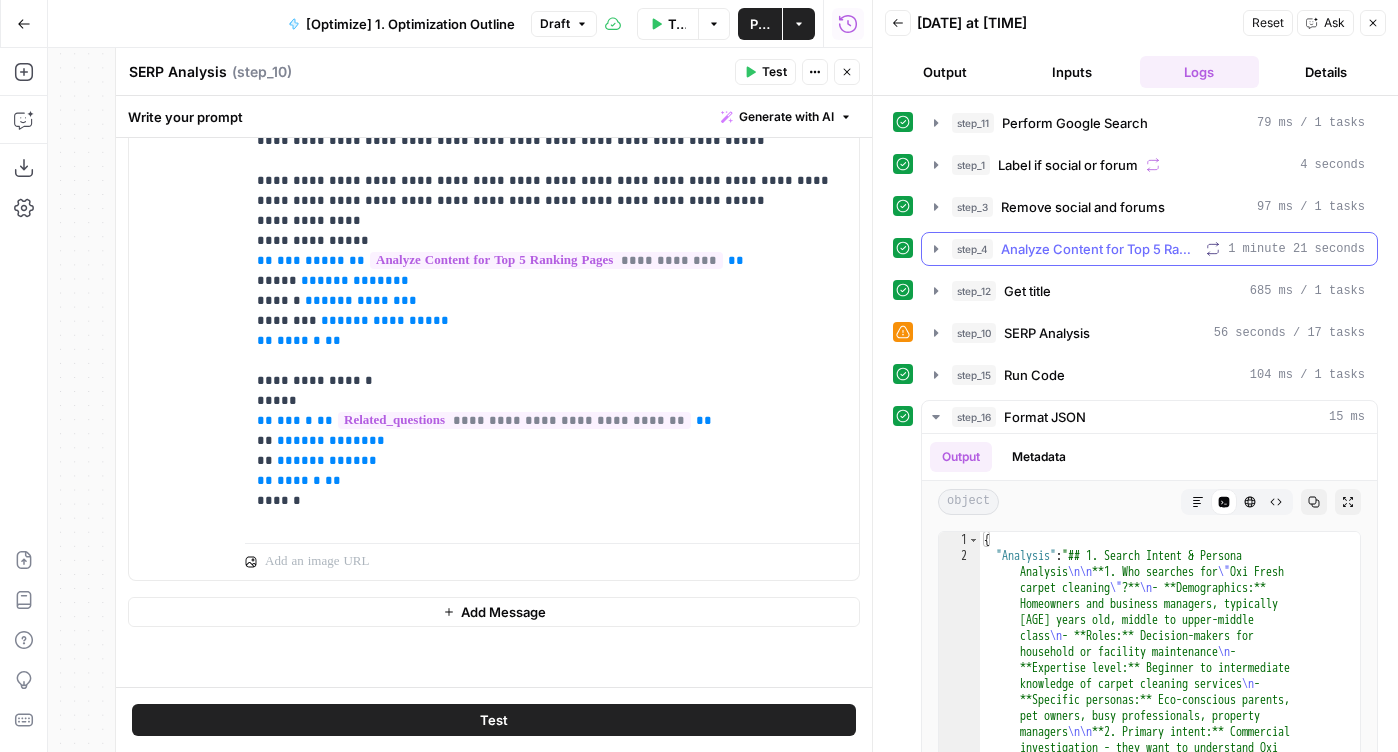 click 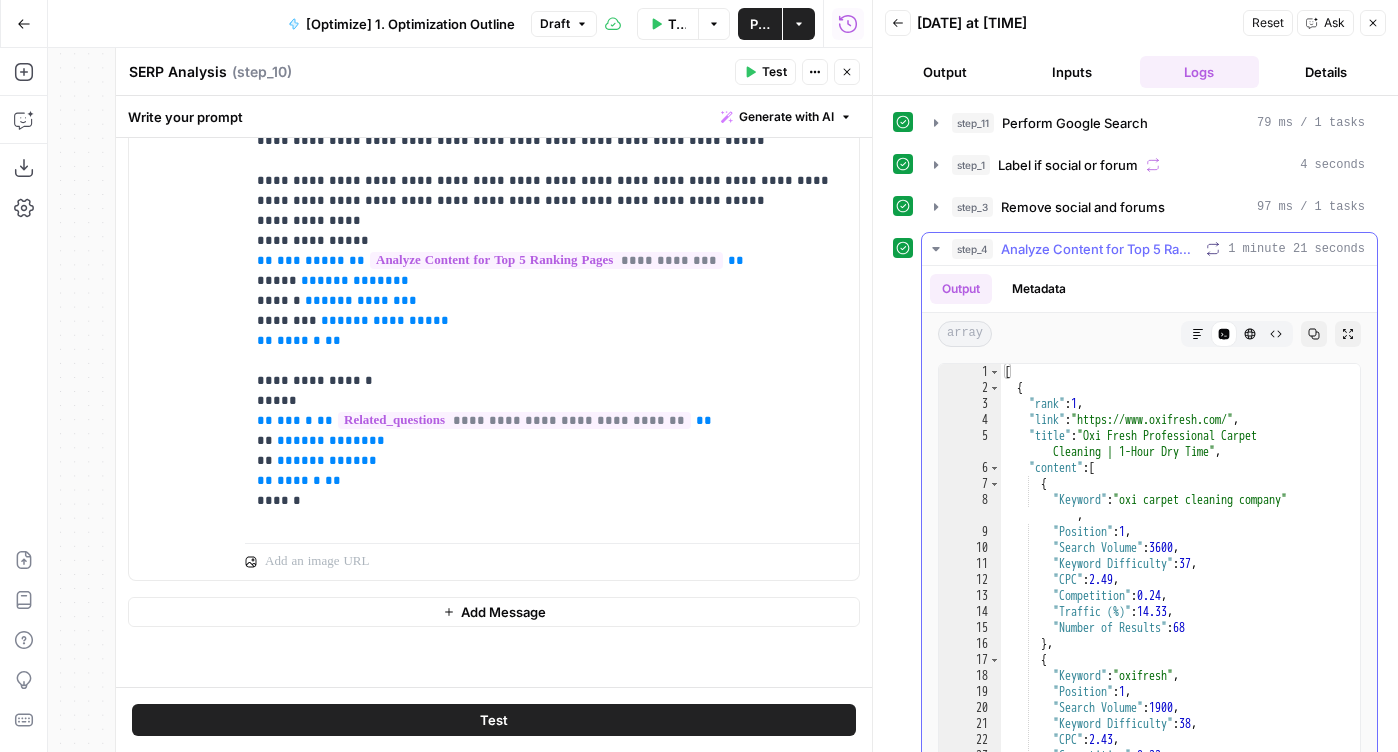 click 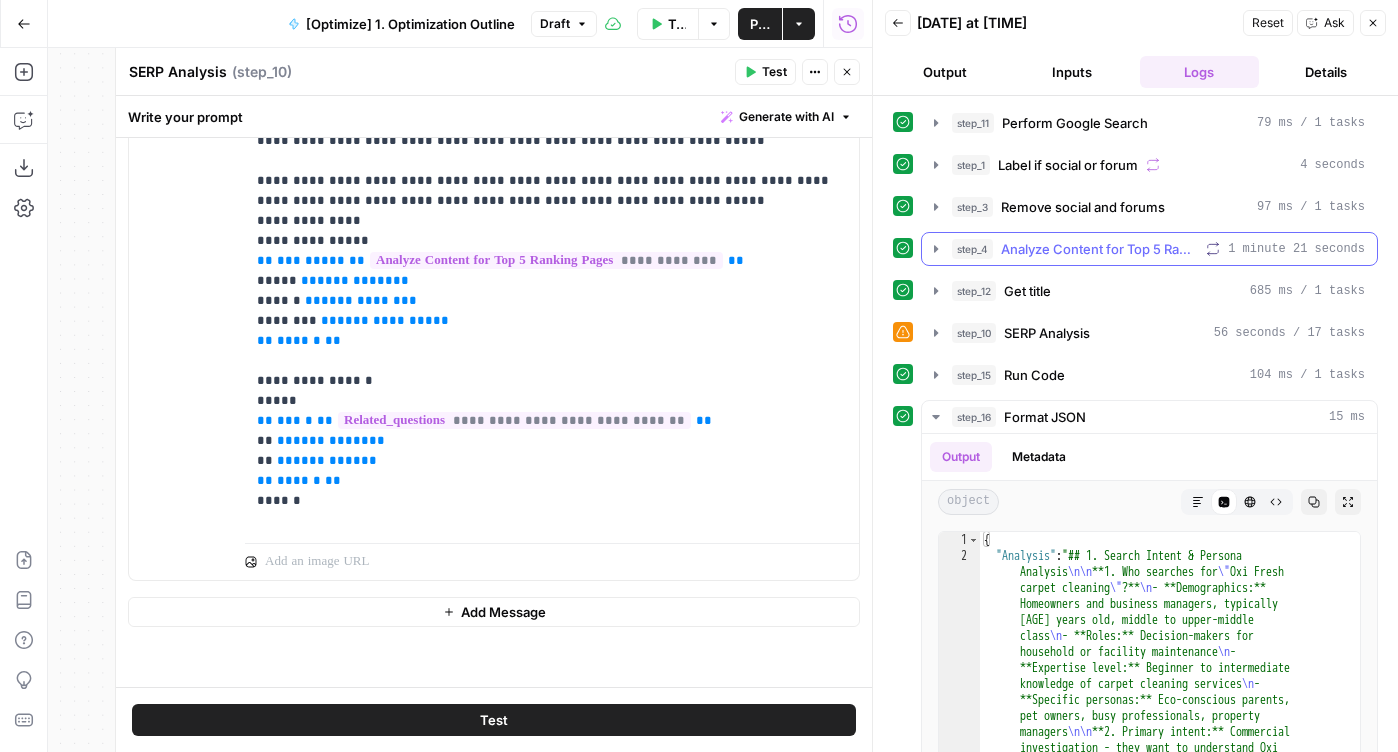 click 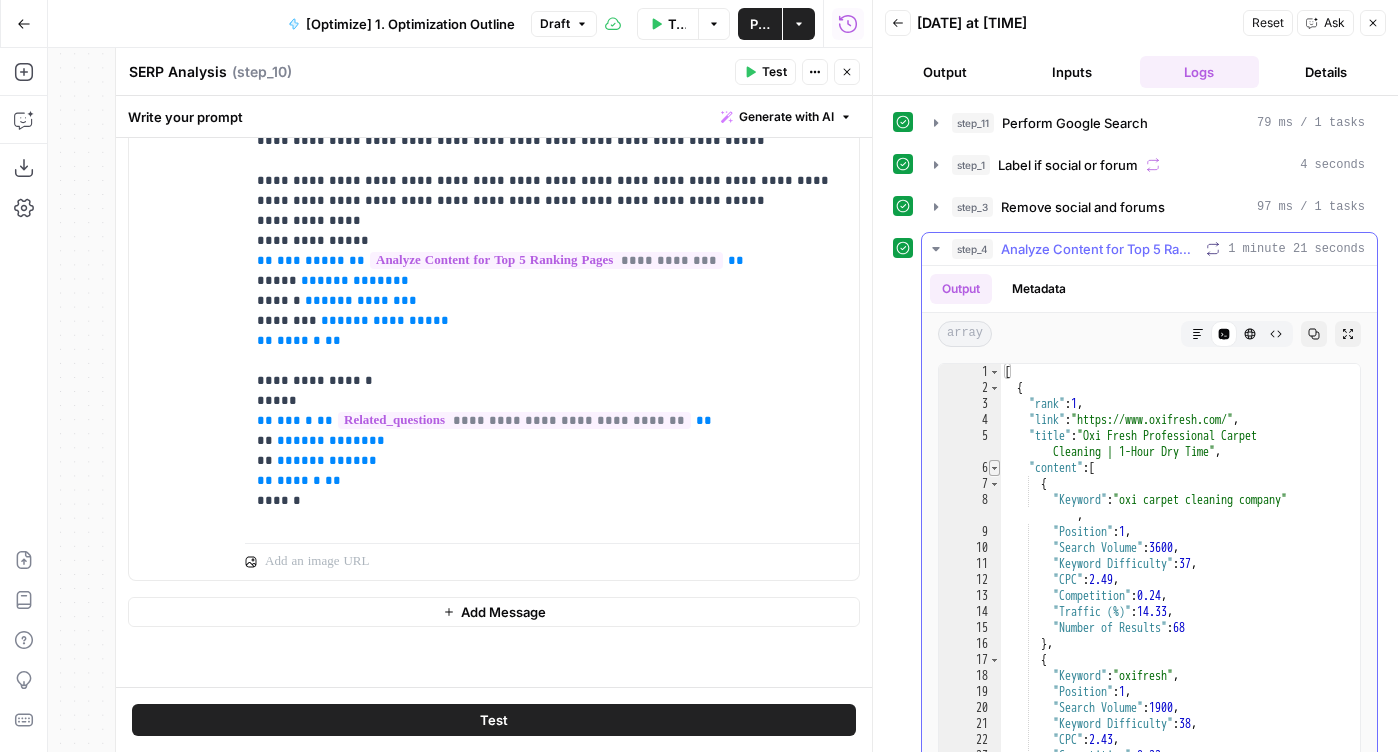 type on "*" 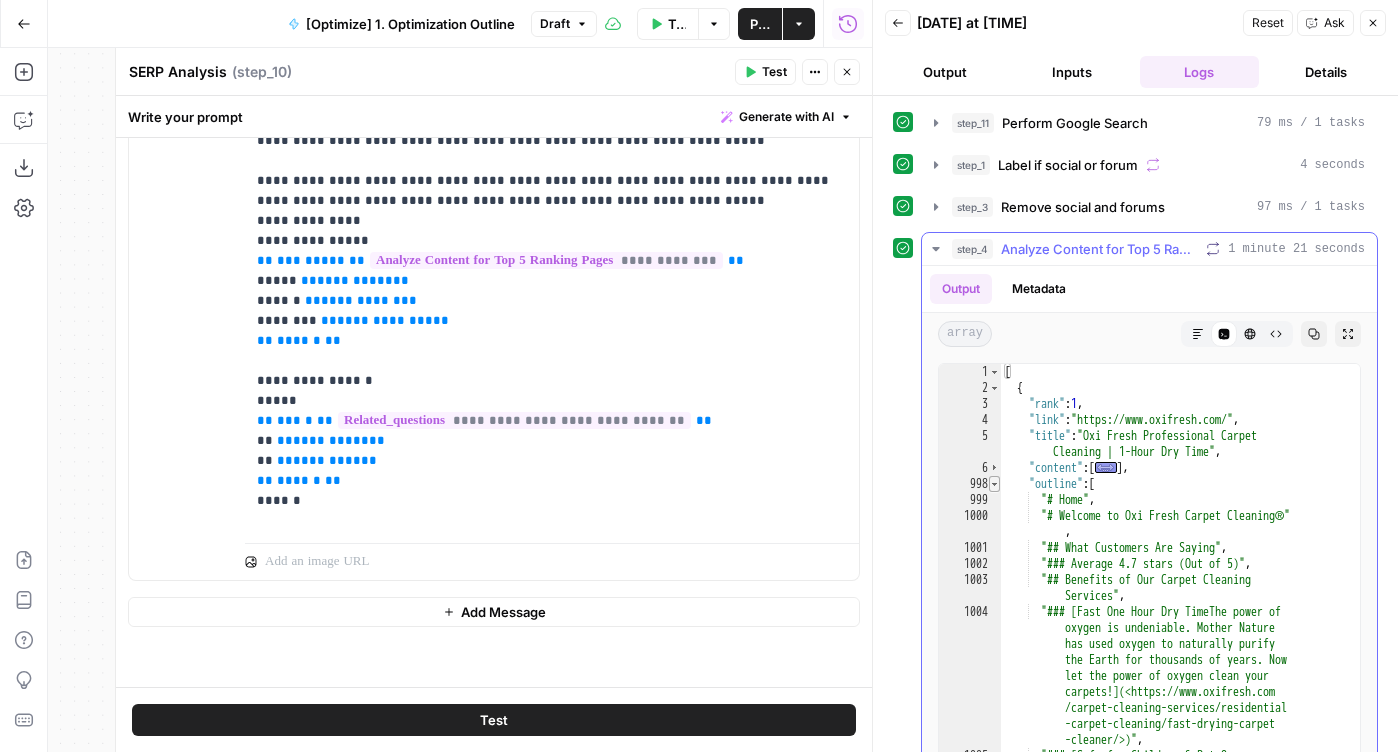 click at bounding box center [994, 484] 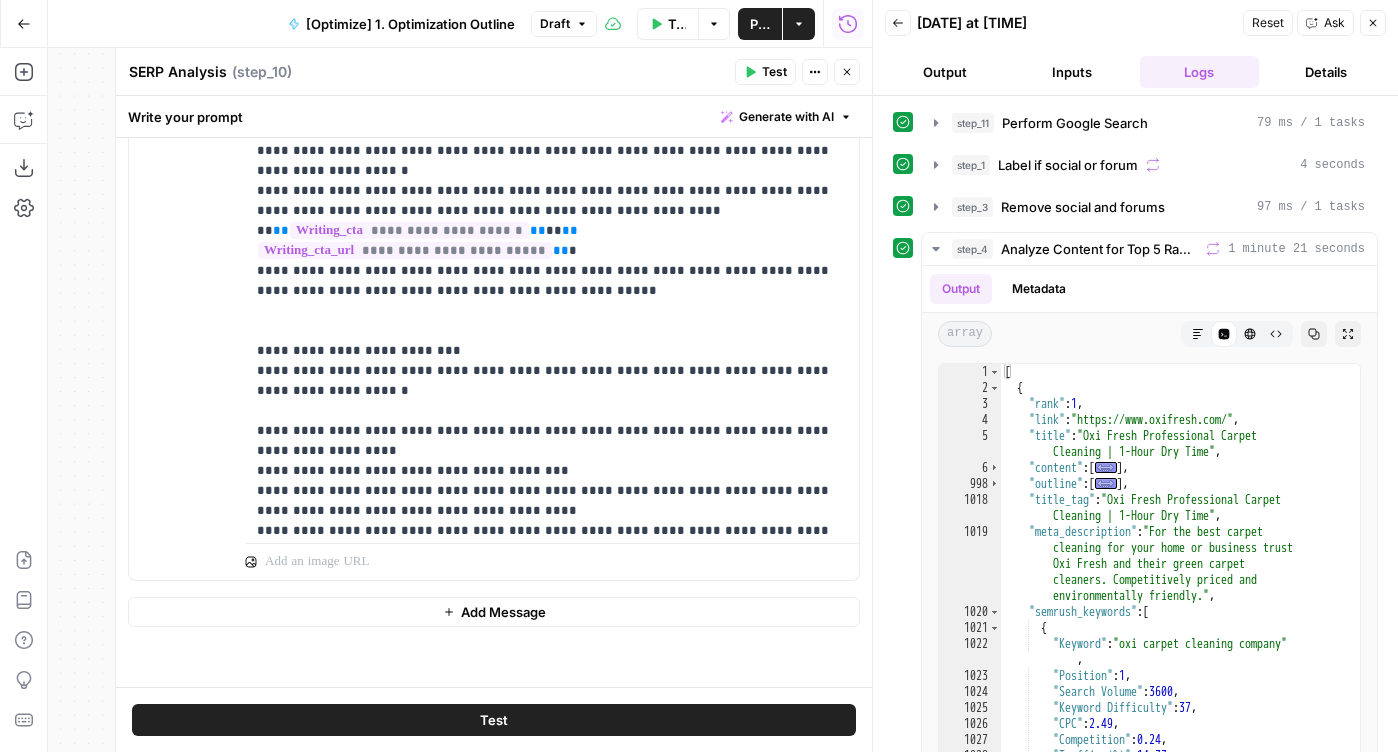 scroll, scrollTop: 2114, scrollLeft: 0, axis: vertical 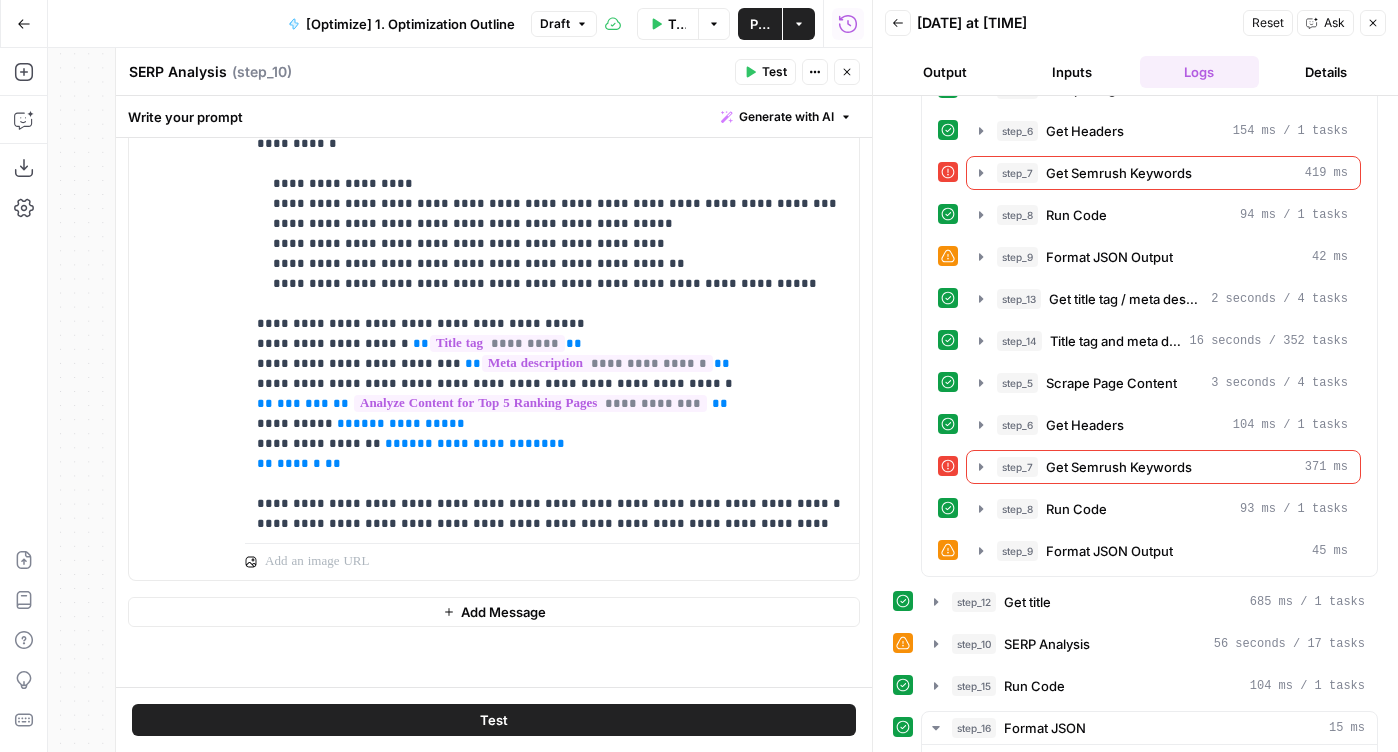click on "Close" at bounding box center (847, 72) 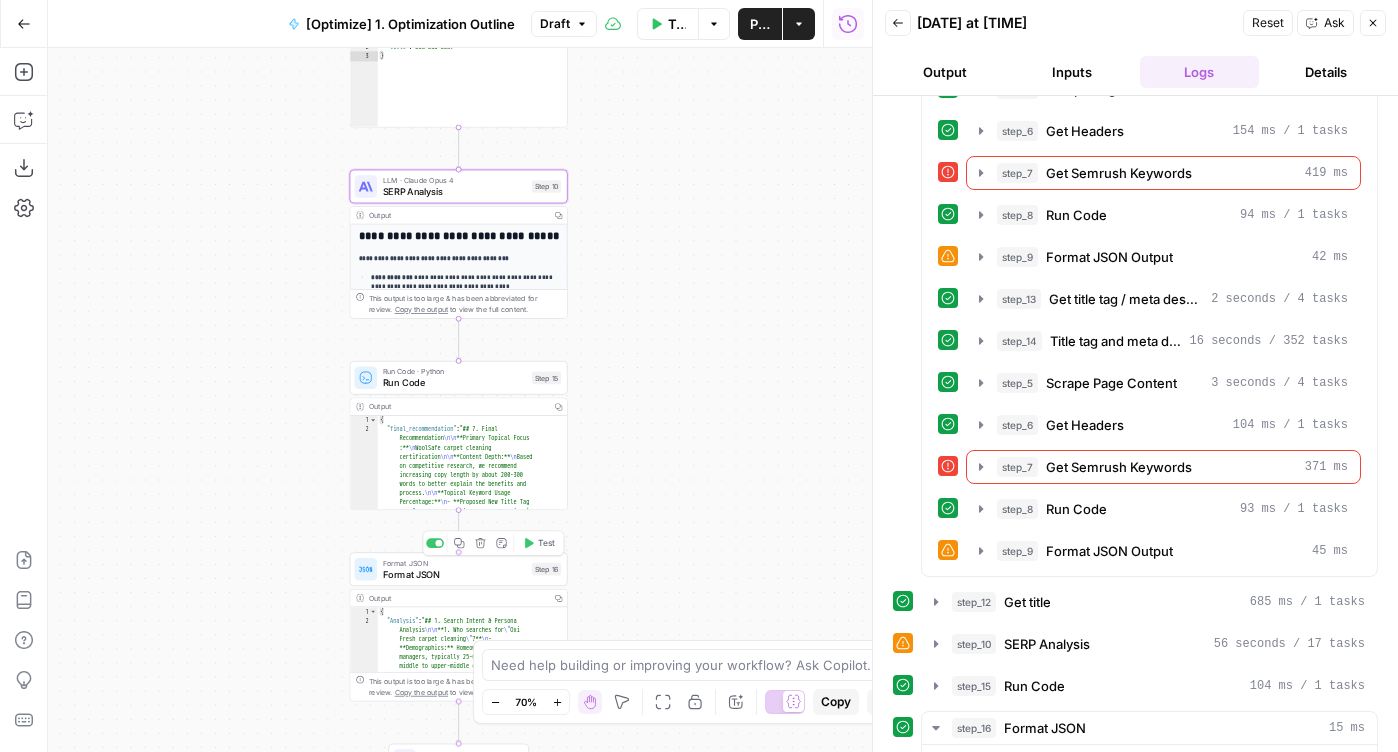 drag, startPoint x: 268, startPoint y: 638, endPoint x: 268, endPoint y: 385, distance: 253 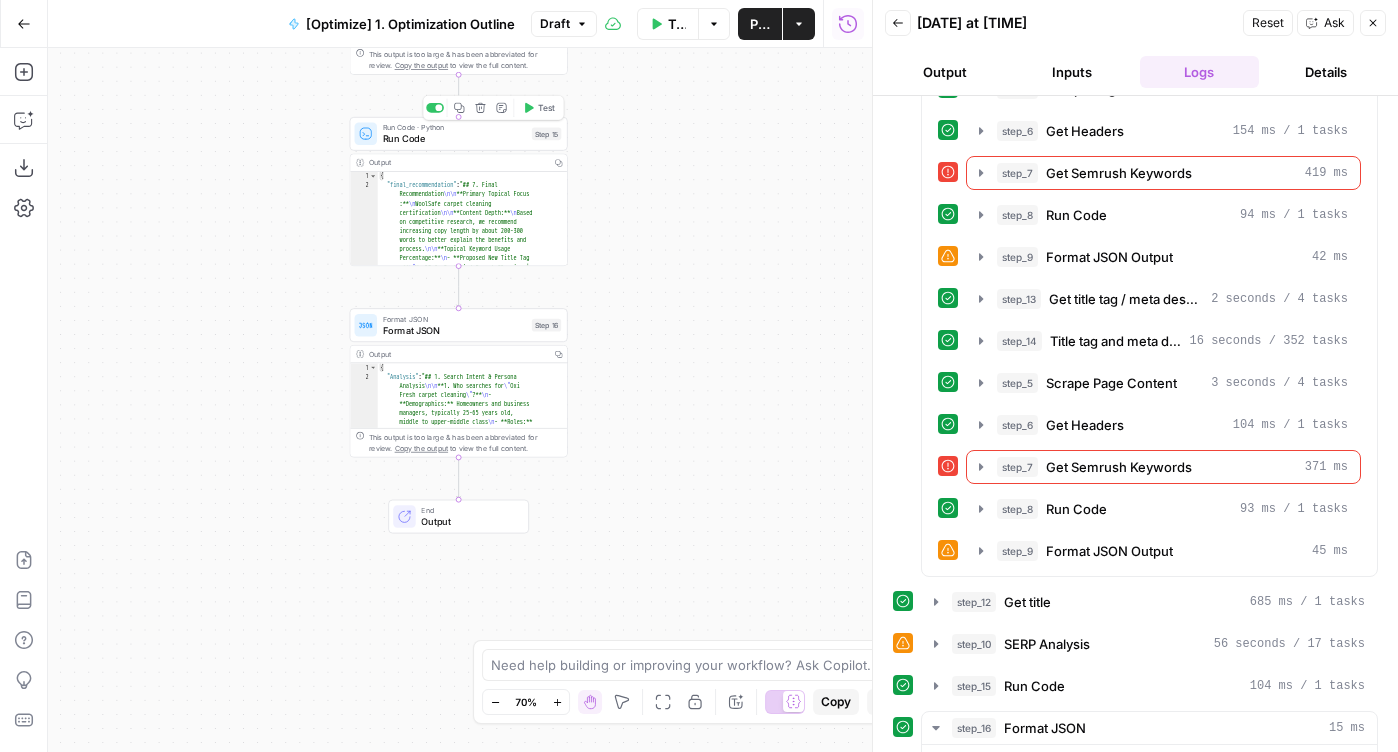 click on "Run Code" at bounding box center (455, 139) 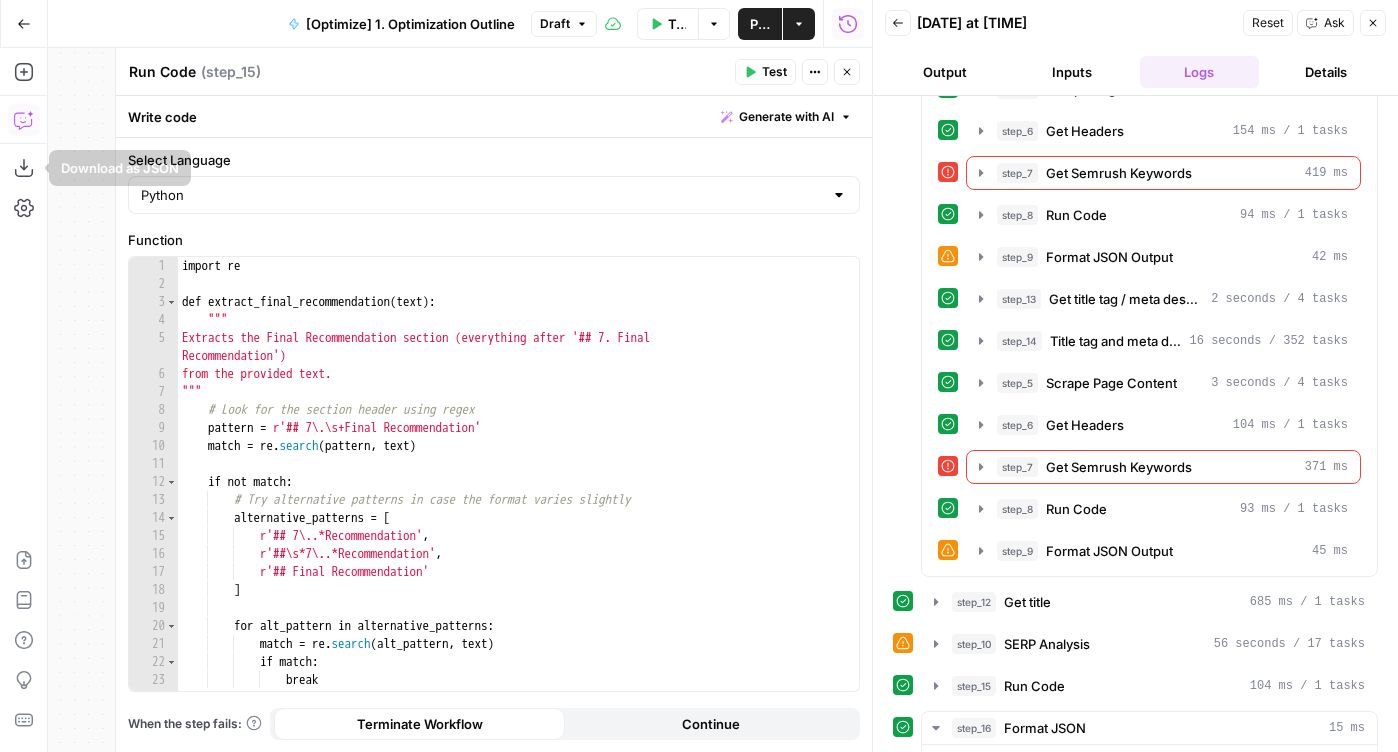 click 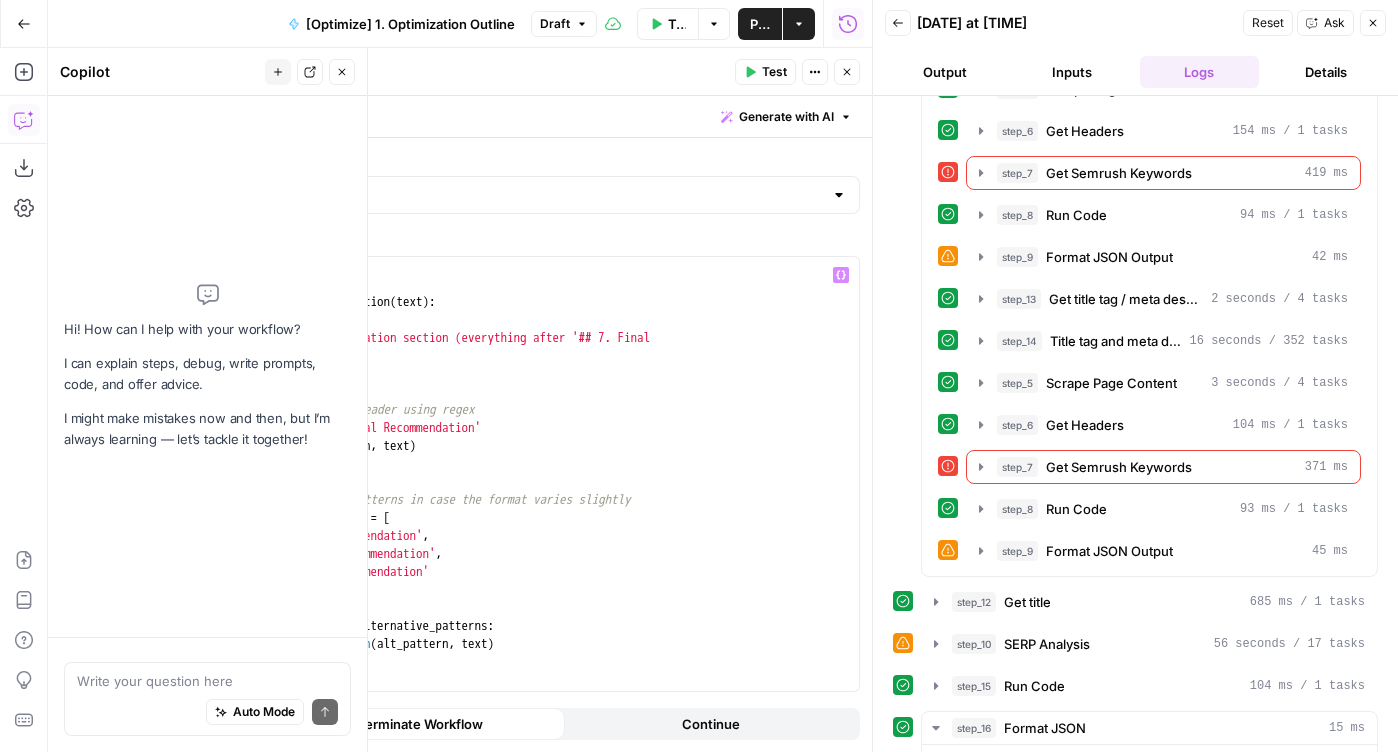 click on "Auto Mode Send" at bounding box center (207, 713) 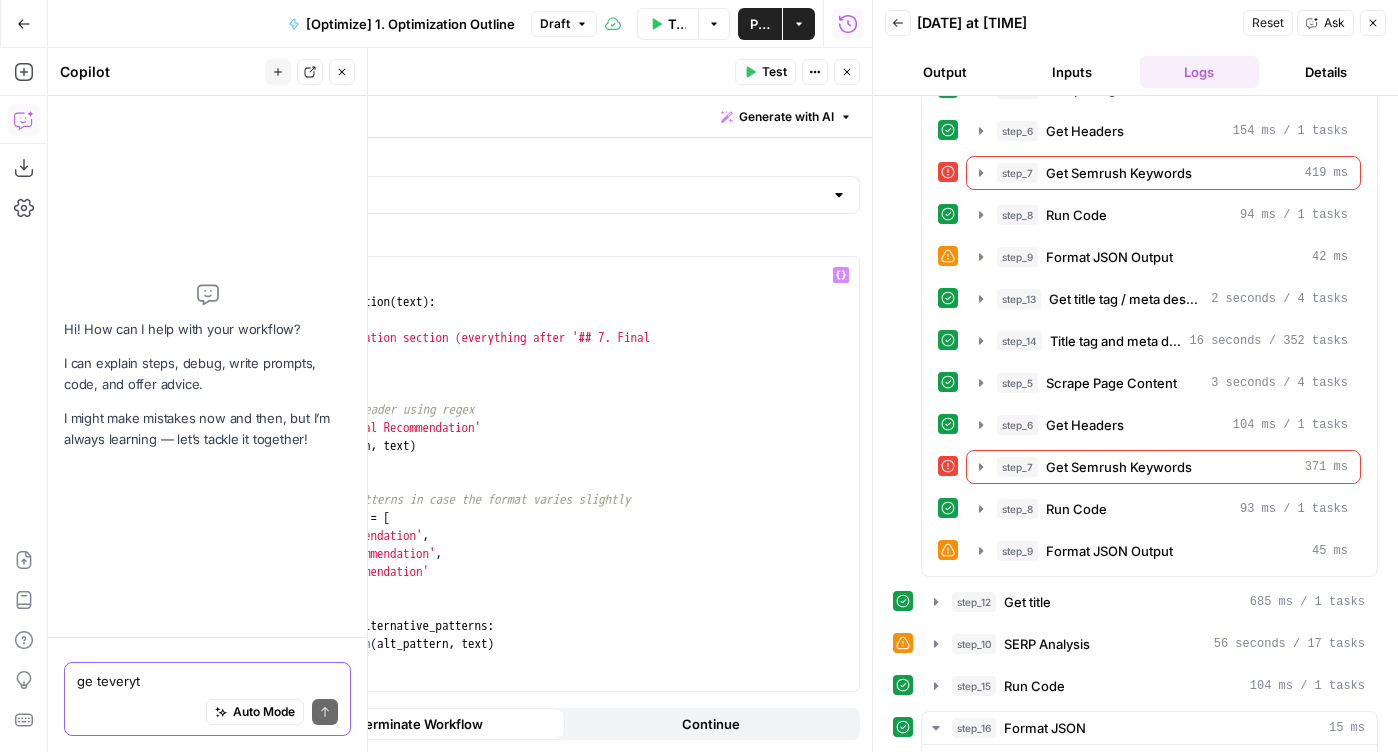 type on "ge teveryt" 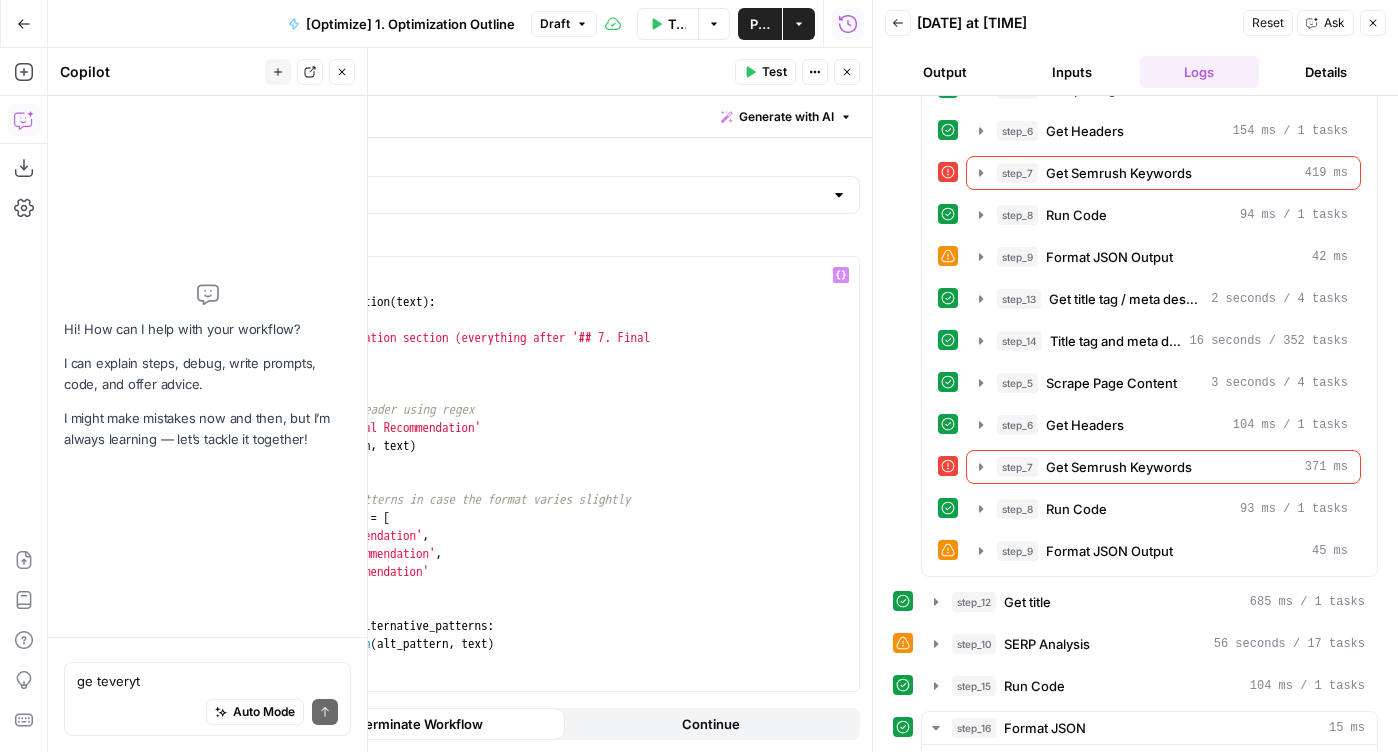 type on "**********" 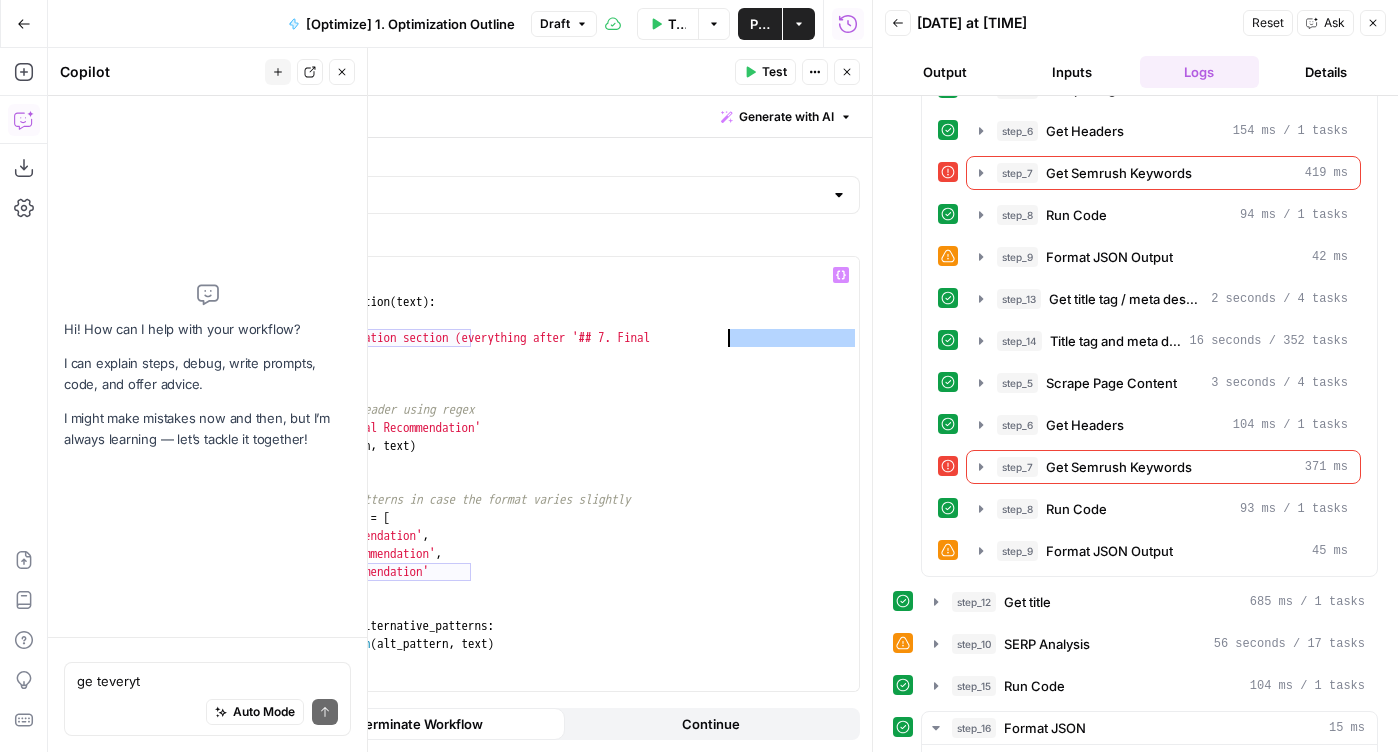 drag, startPoint x: 290, startPoint y: 356, endPoint x: 726, endPoint y: 343, distance: 436.19376 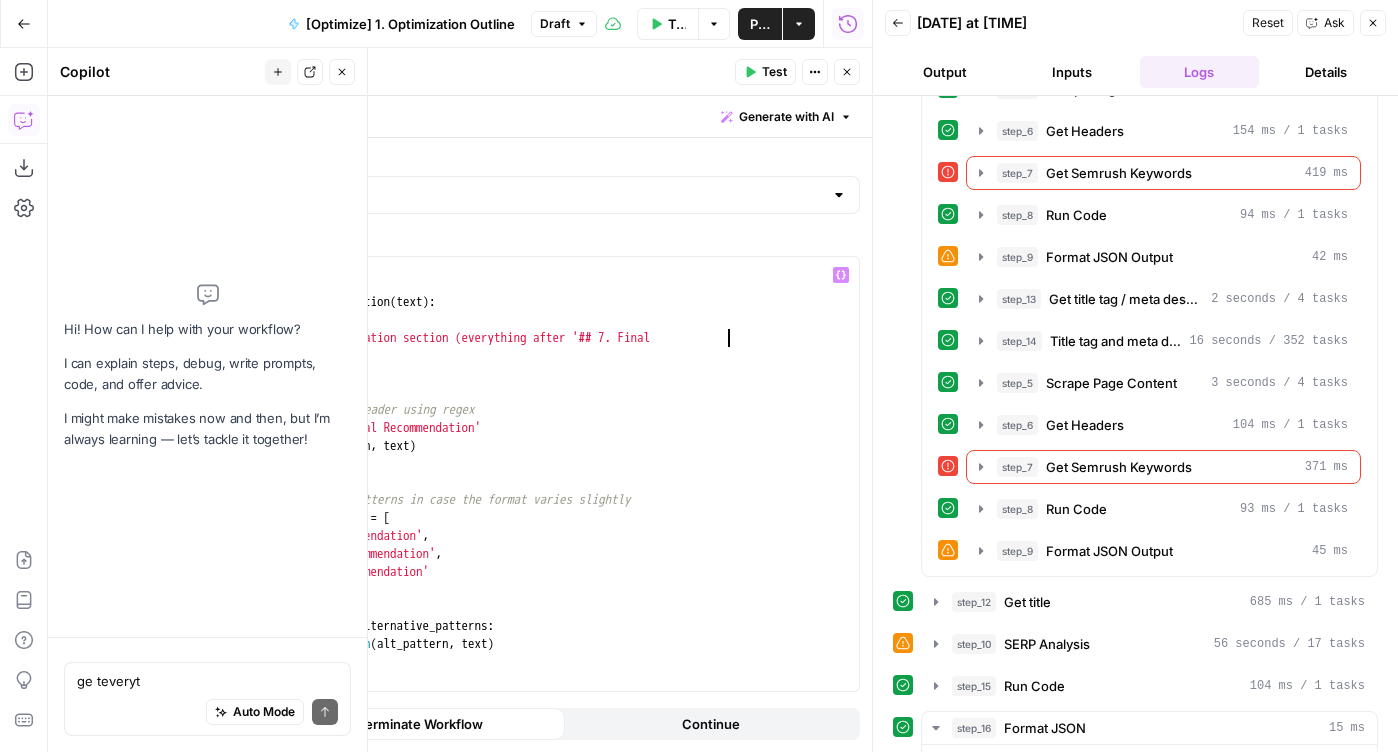 click on "import   re def   extract_final_recommendation ( text ) :      """     Extracts the Final Recommendation section (everything after '## 7. Final  Recommendation')     from the provided text.     """      # Look for the section header using regex      pattern   =   r'## 7\.\s+Final Recommendation'      match   =   re . search ( pattern ,   text )           if   not   match :           # Try alternative patterns in case the format varies slightly           alternative_patterns   =   [                r'## 7\..*Recommendation' ,                r'##\s*7\..*Recommendation' ,                r'## Final Recommendation'           ]                     for   alt_pattern   in   alternative_patterns :                match   =   re . search ( alt_pattern ,   text )                if   match :                     break           if   match :" at bounding box center (518, 492) 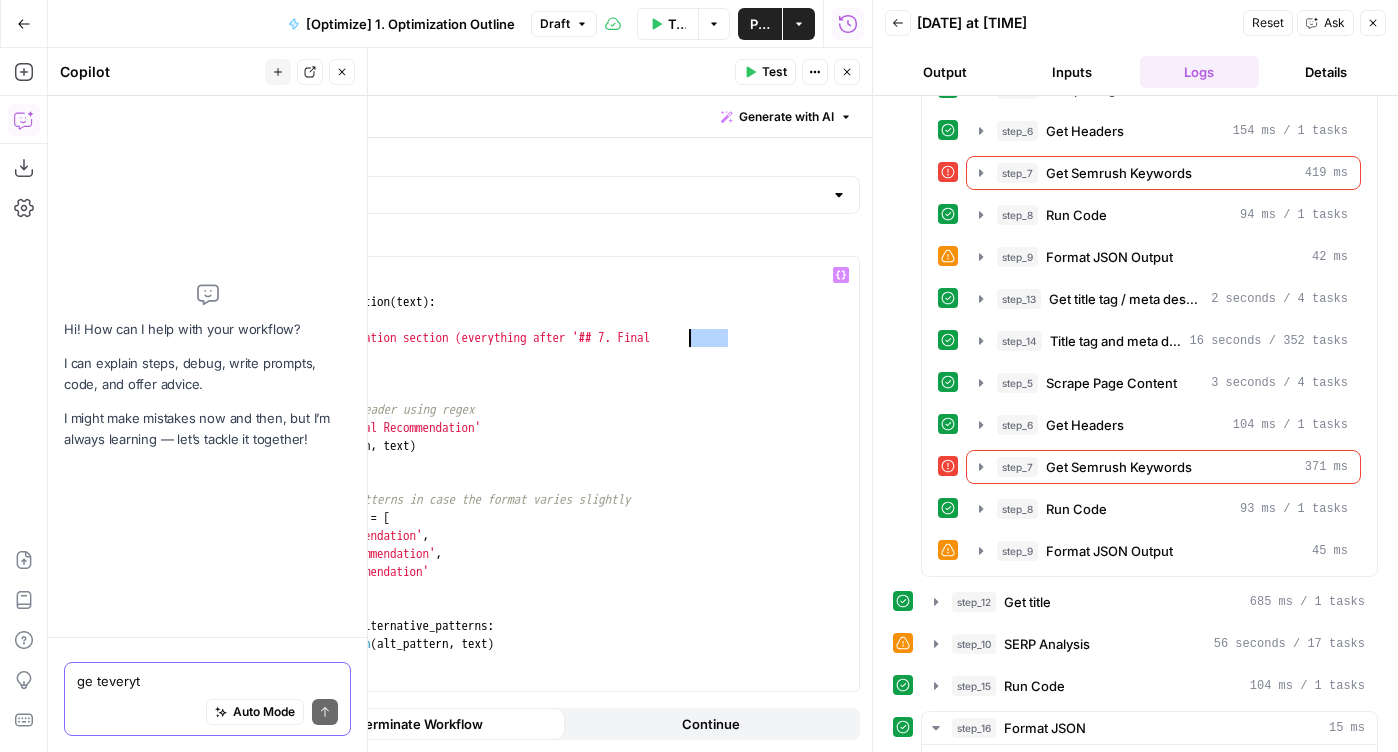 click on "ge teveryt" at bounding box center (207, 681) 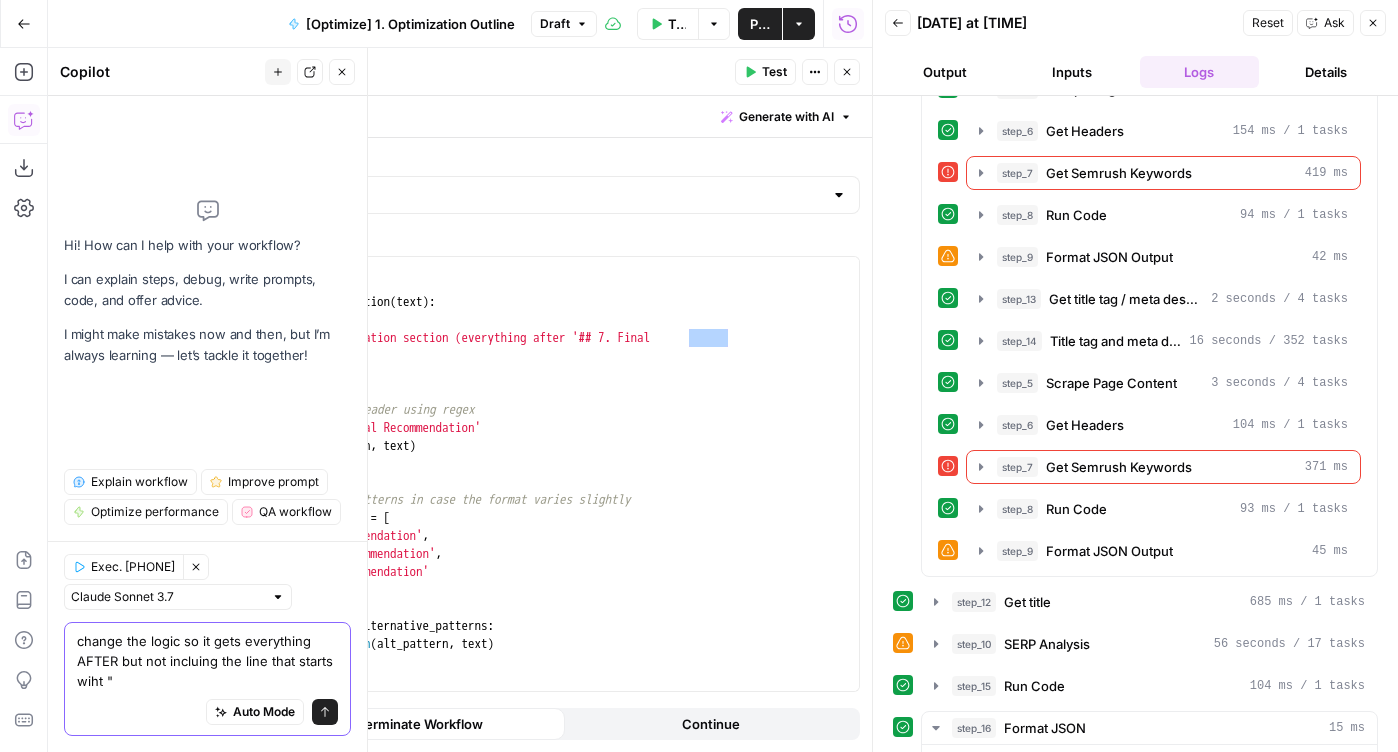 paste on "## 7." 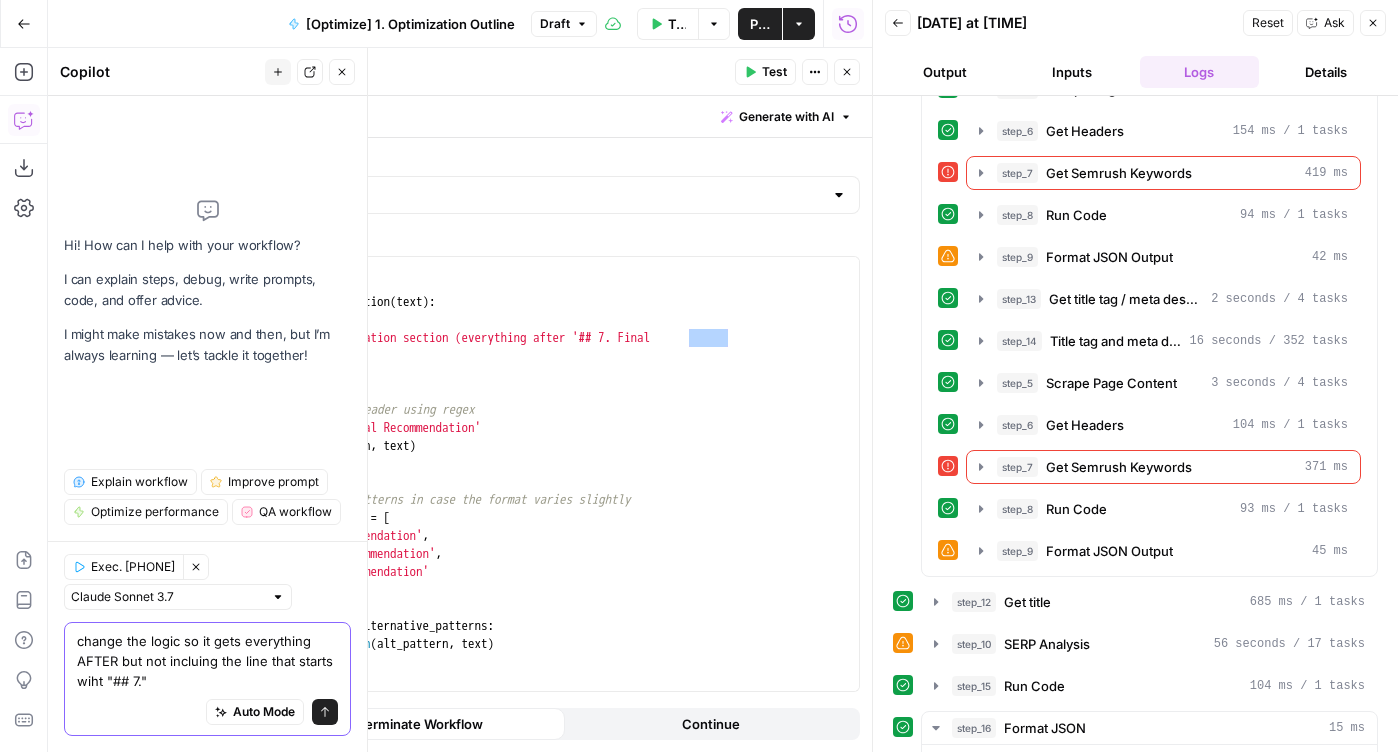 type on "change the logic so it gets everything AFTER but not incluing the line that starts wiht "## 7."" 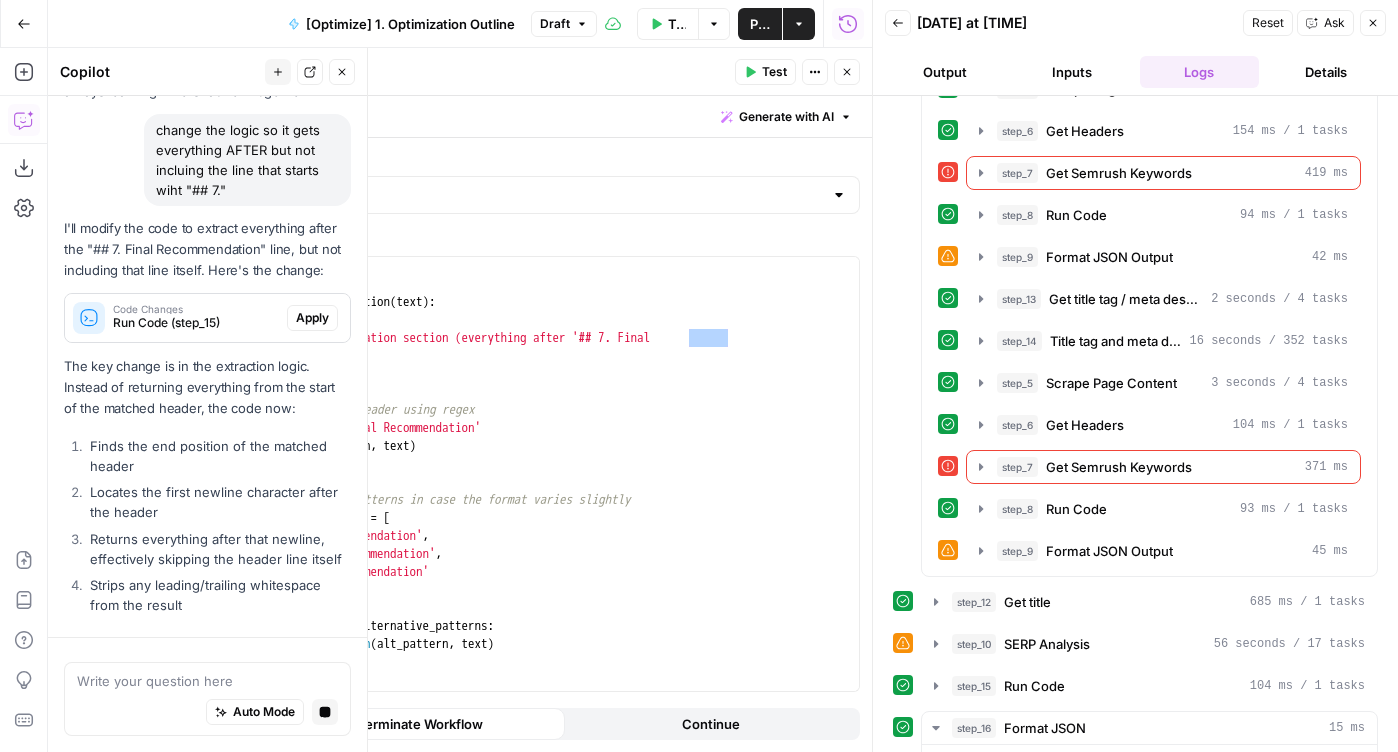 scroll, scrollTop: 230, scrollLeft: 0, axis: vertical 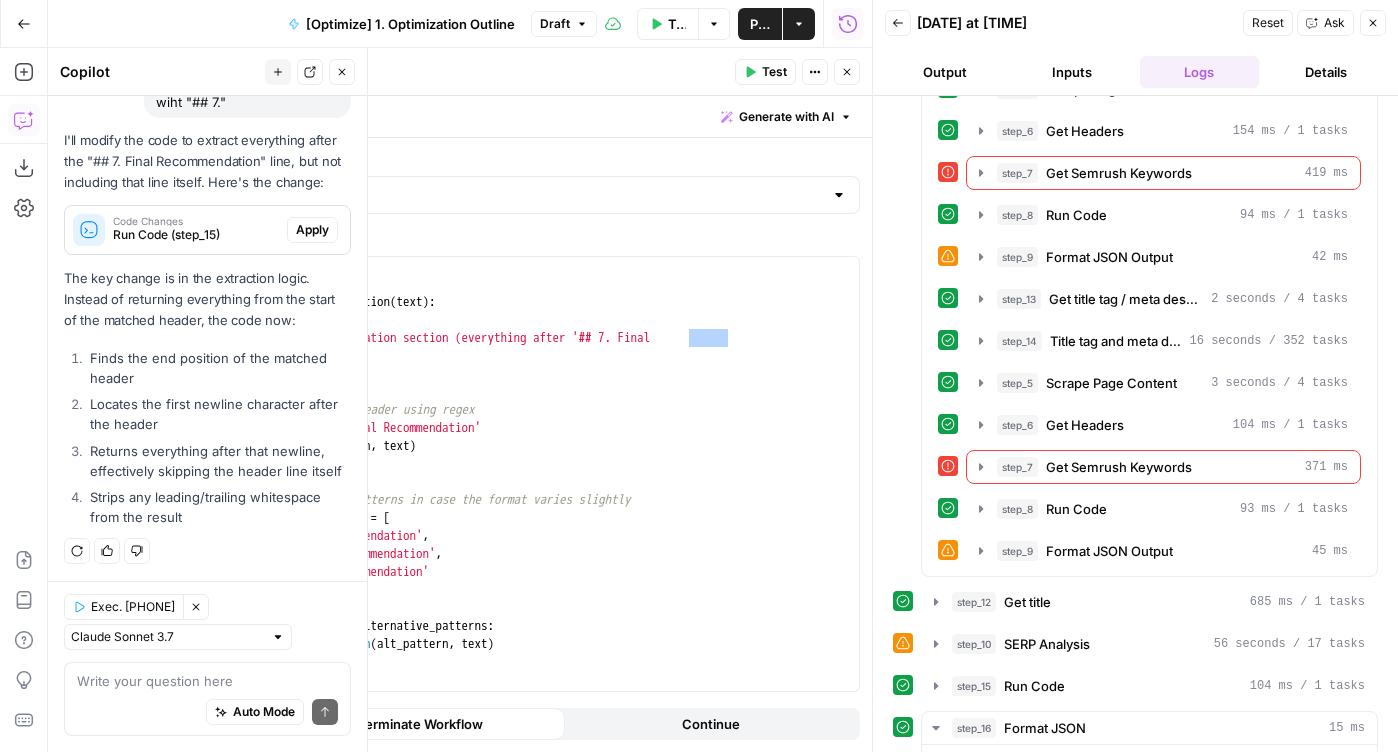 click on "Apply" at bounding box center [312, 230] 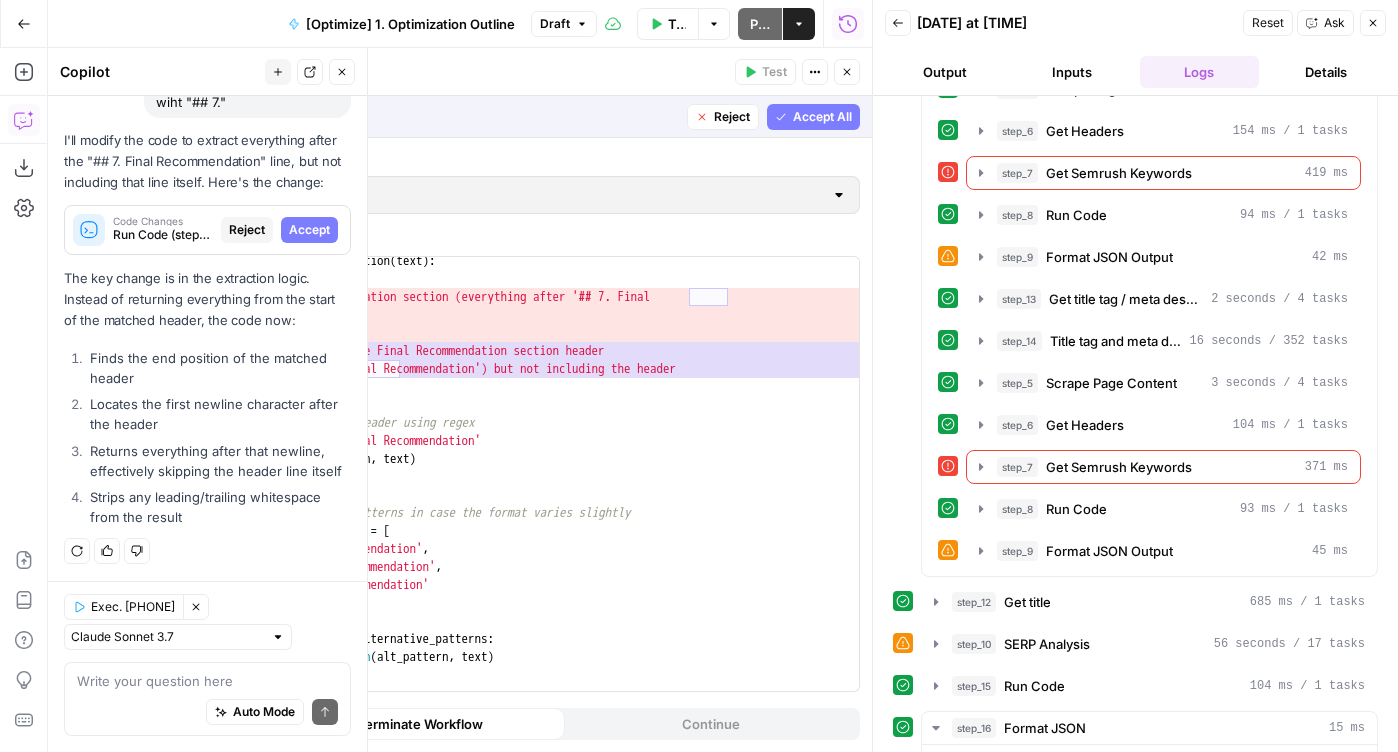 scroll, scrollTop: 135, scrollLeft: 0, axis: vertical 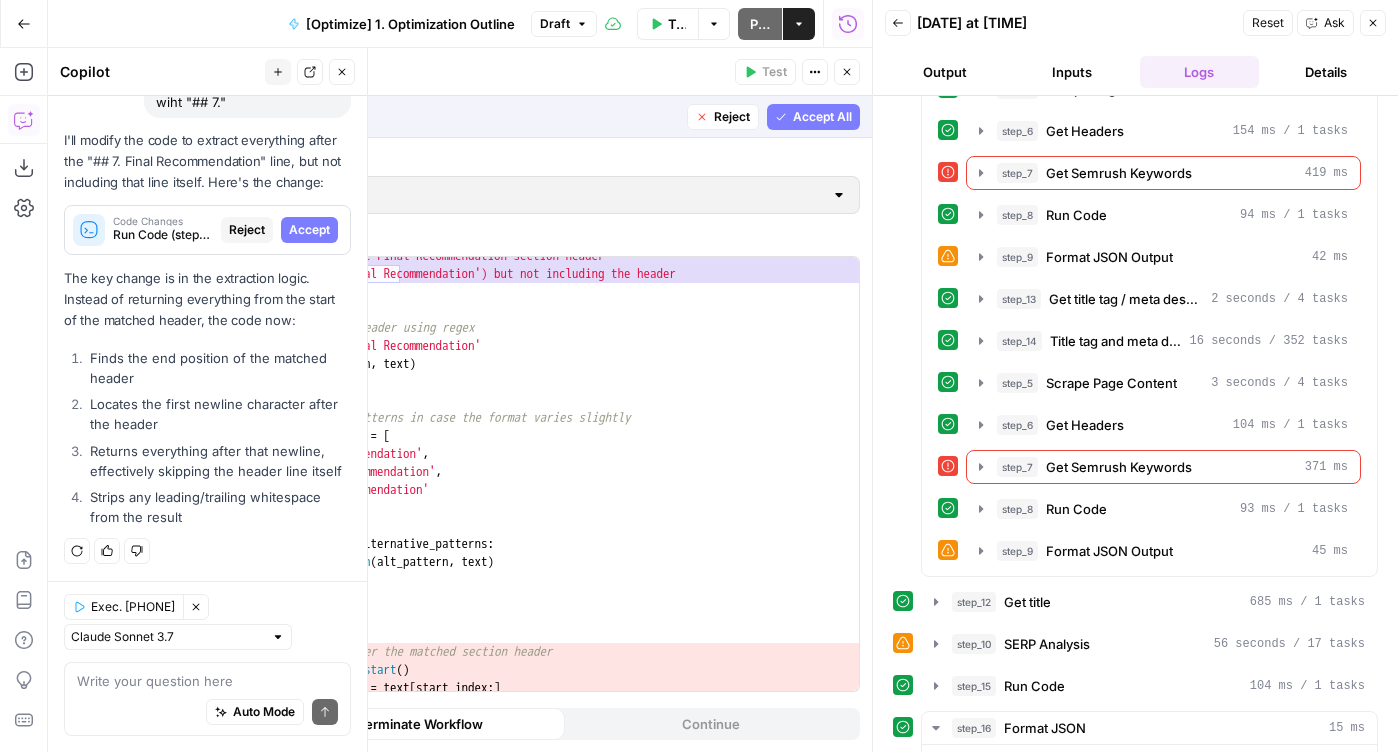 click on "Accept All" at bounding box center (822, 117) 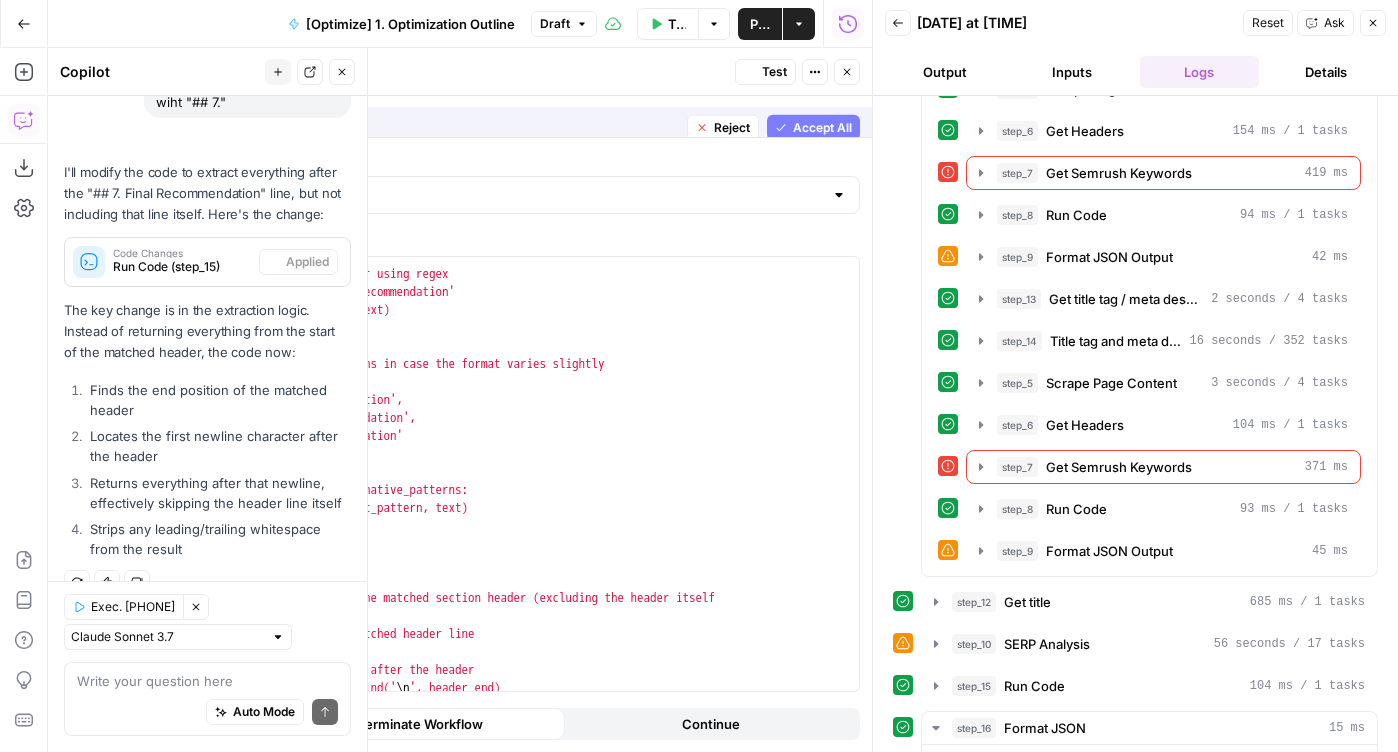 scroll, scrollTop: 262, scrollLeft: 0, axis: vertical 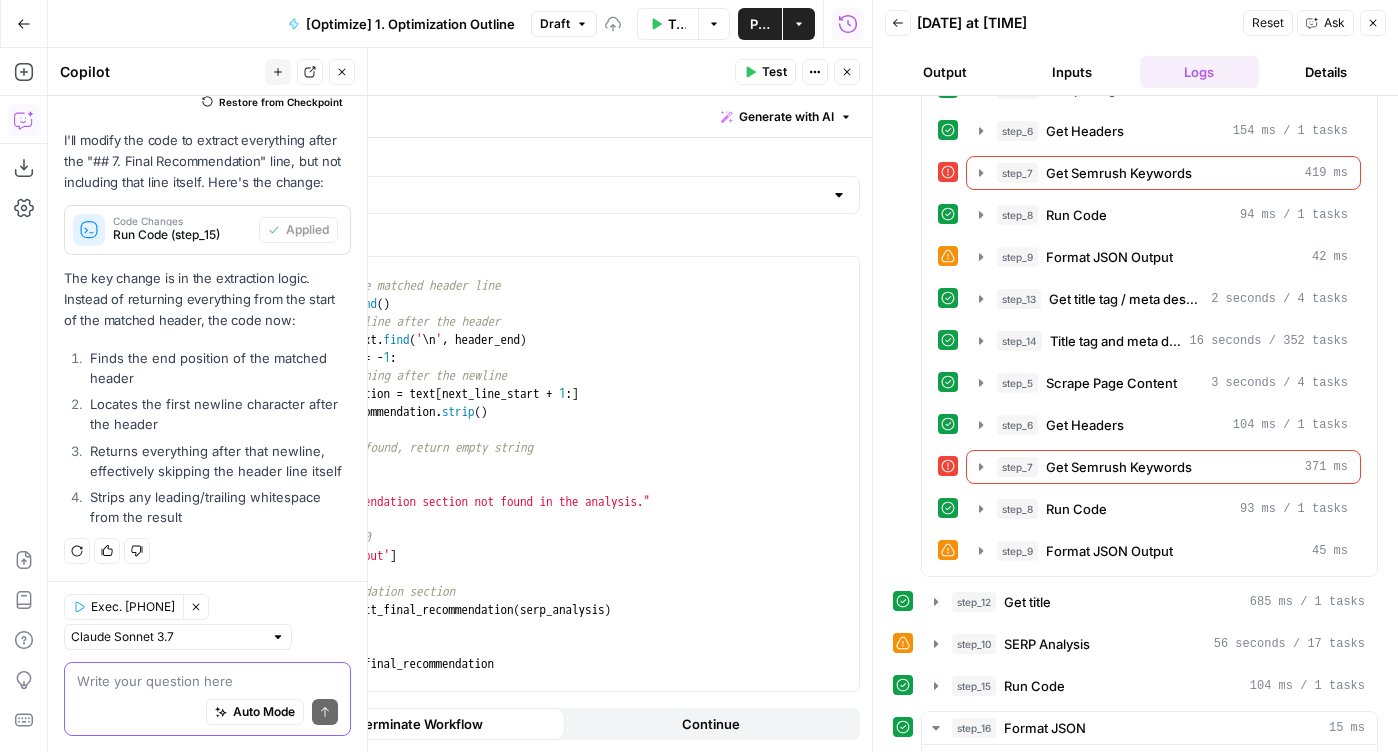 click at bounding box center [207, 681] 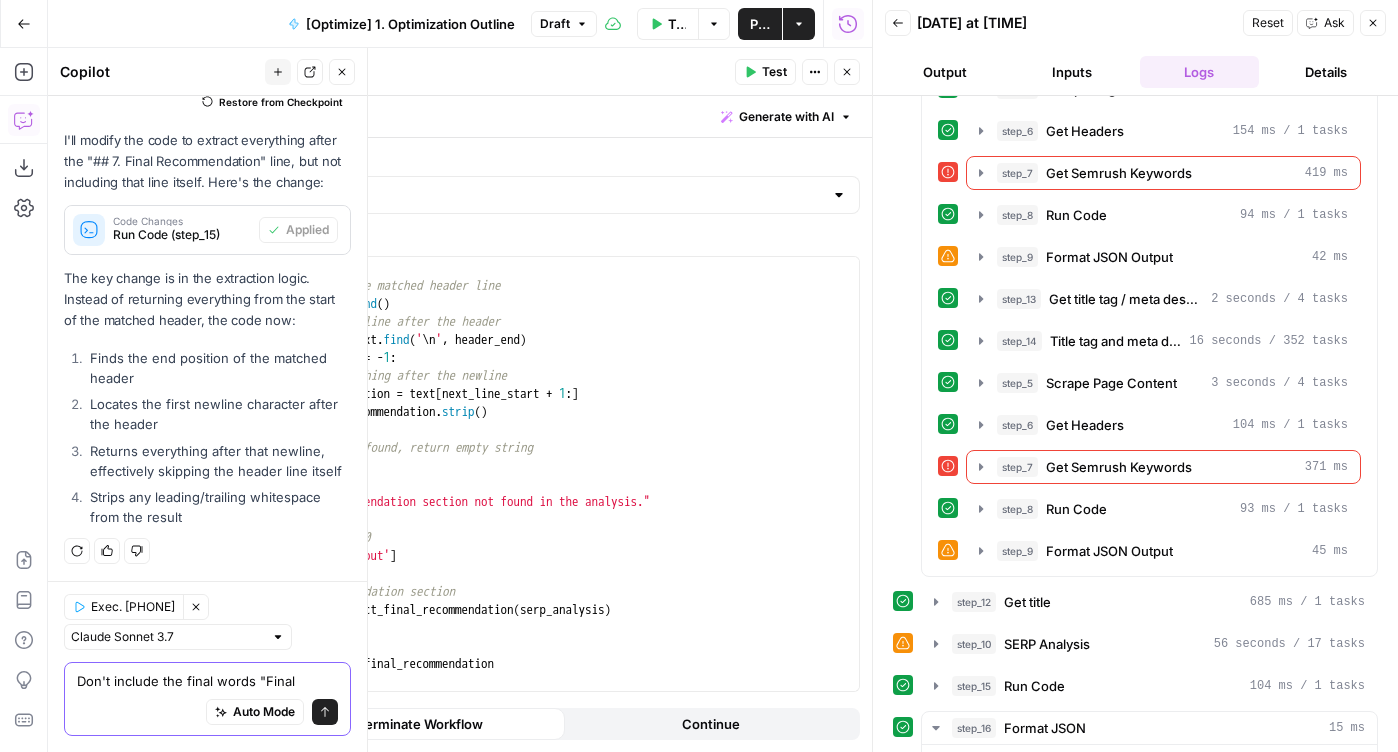 scroll, scrollTop: 282, scrollLeft: 0, axis: vertical 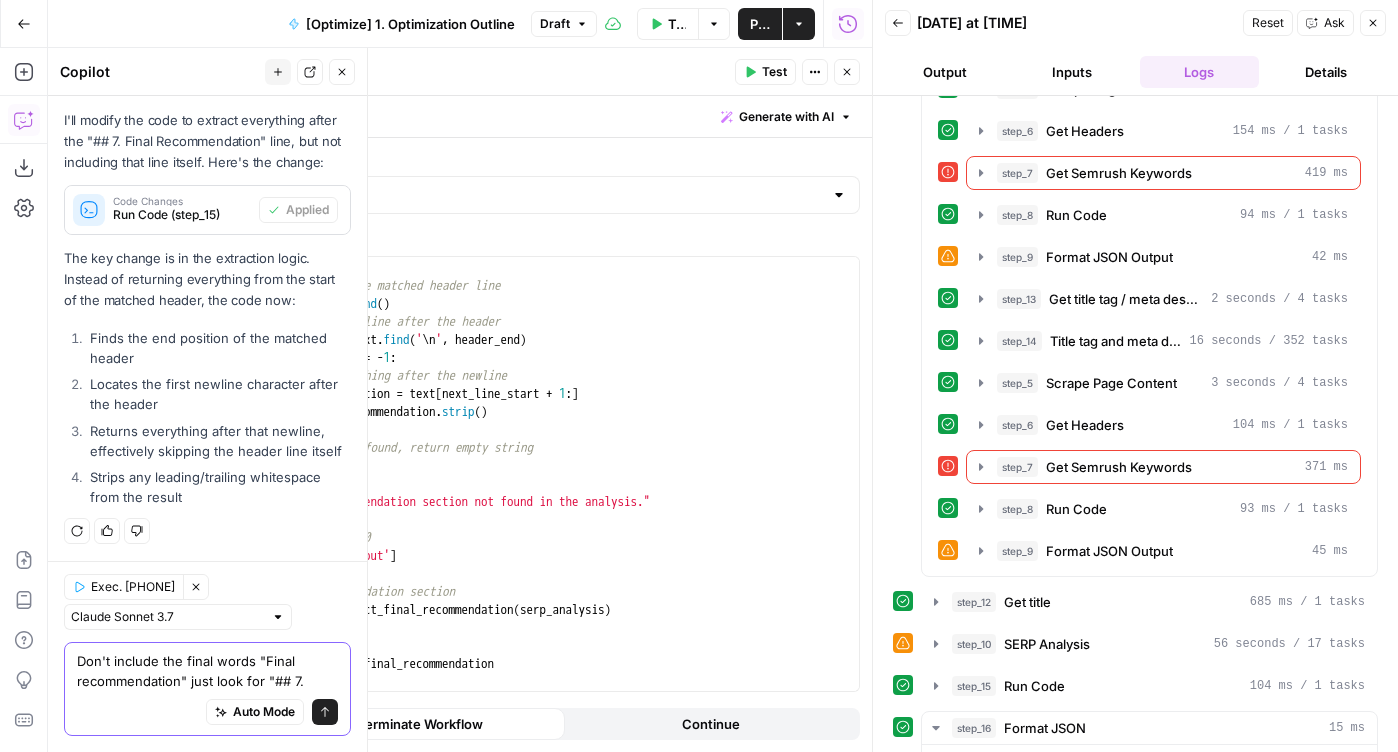 type on "Don't include the final words "Final recommendation" just look for "## 7."" 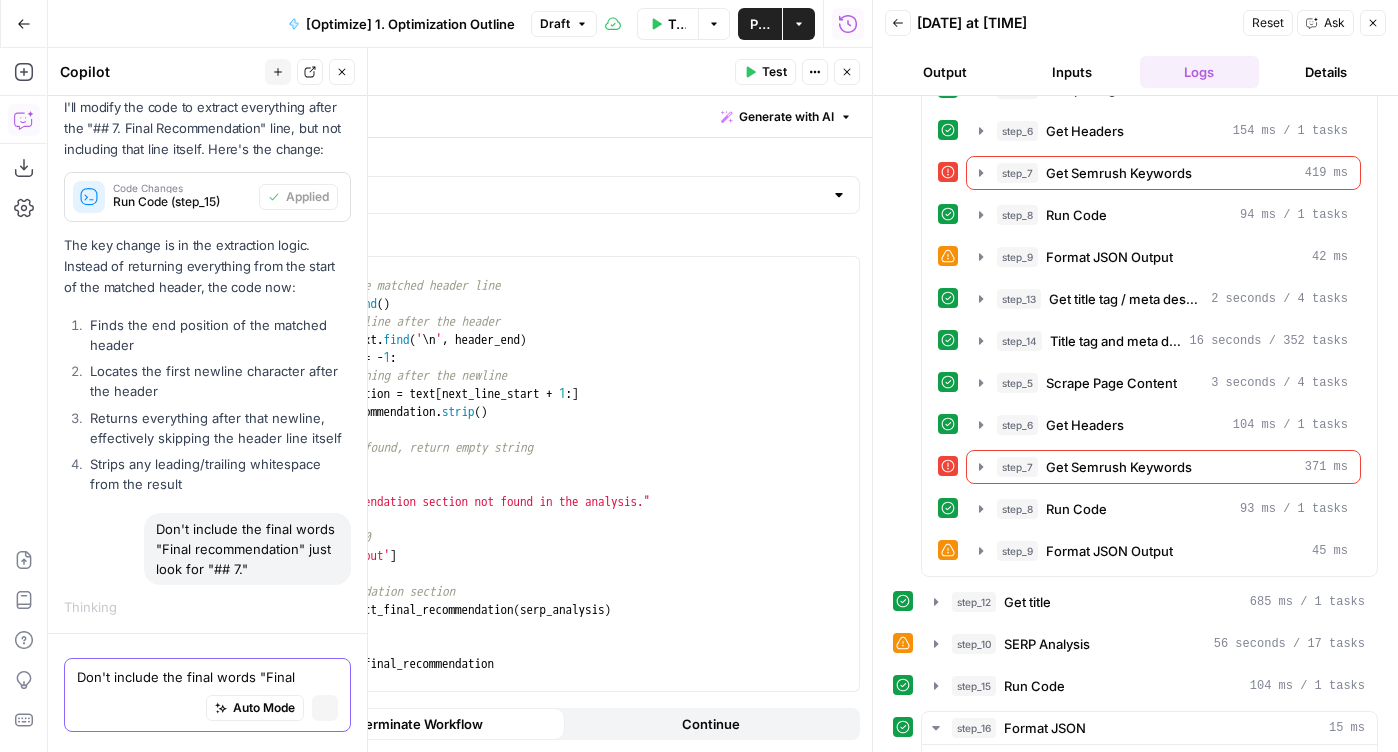 type 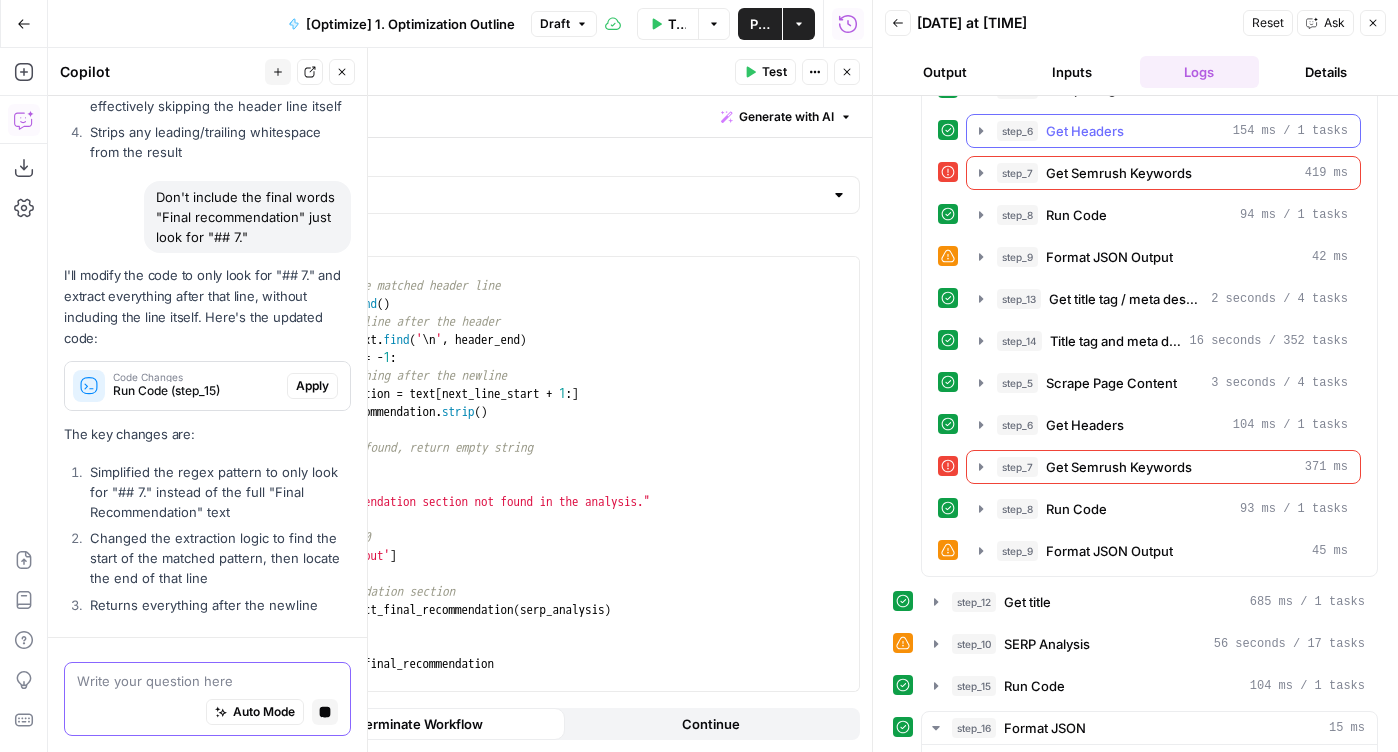 scroll, scrollTop: 661, scrollLeft: 0, axis: vertical 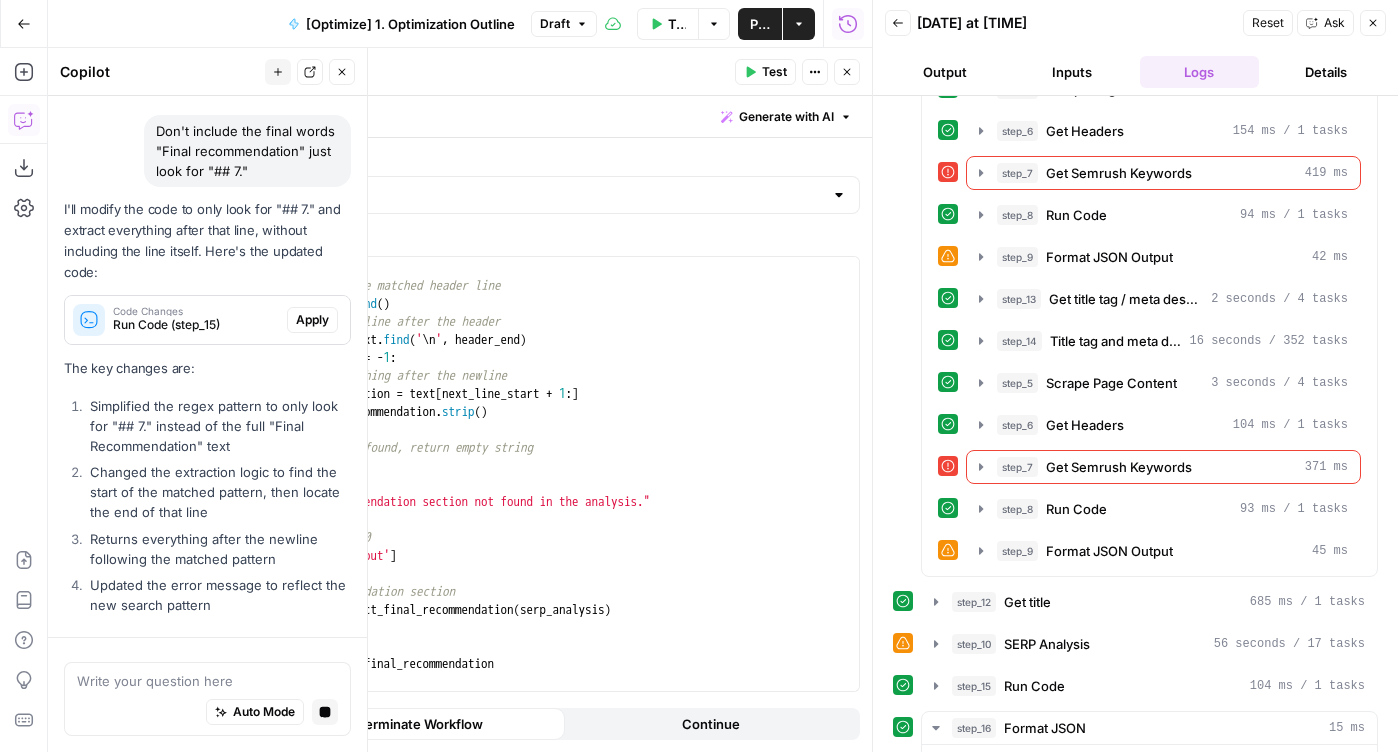 click on "Apply" at bounding box center (312, 320) 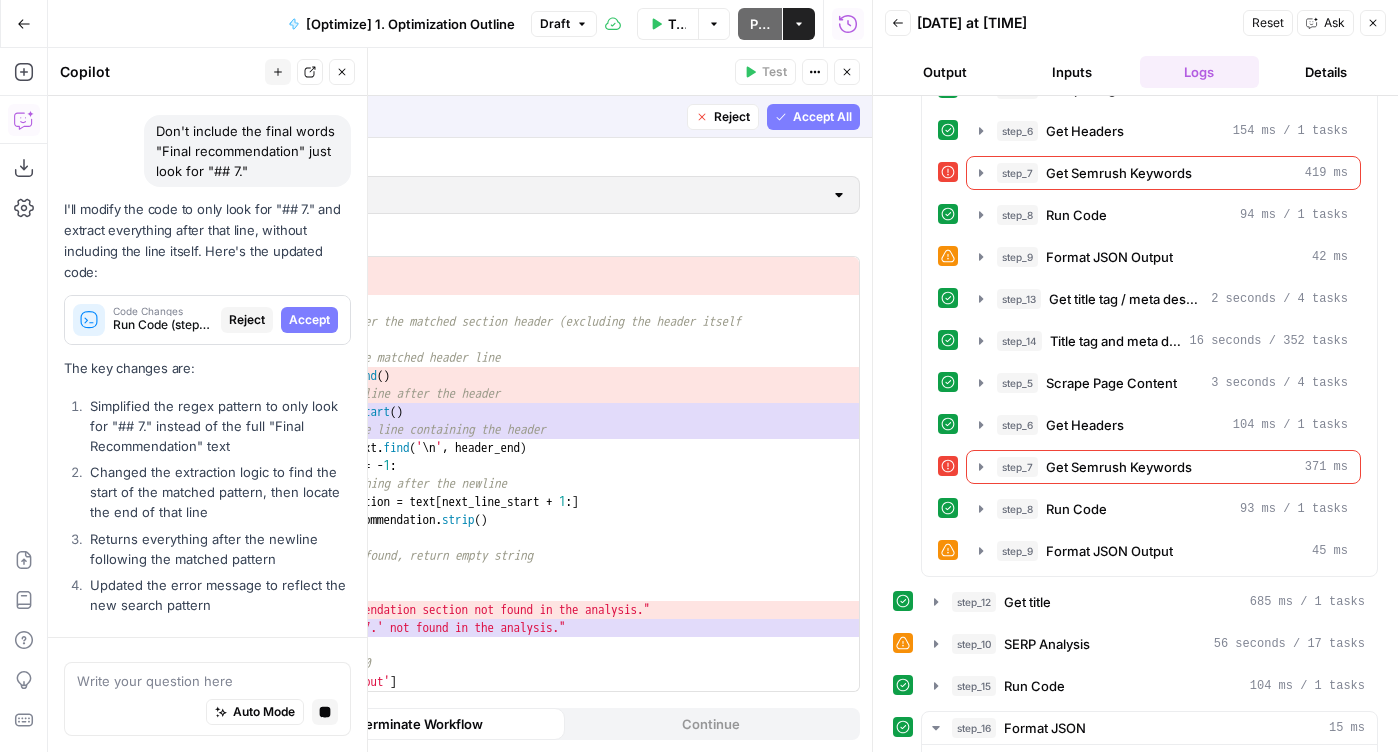 click on "Accept All" at bounding box center [822, 117] 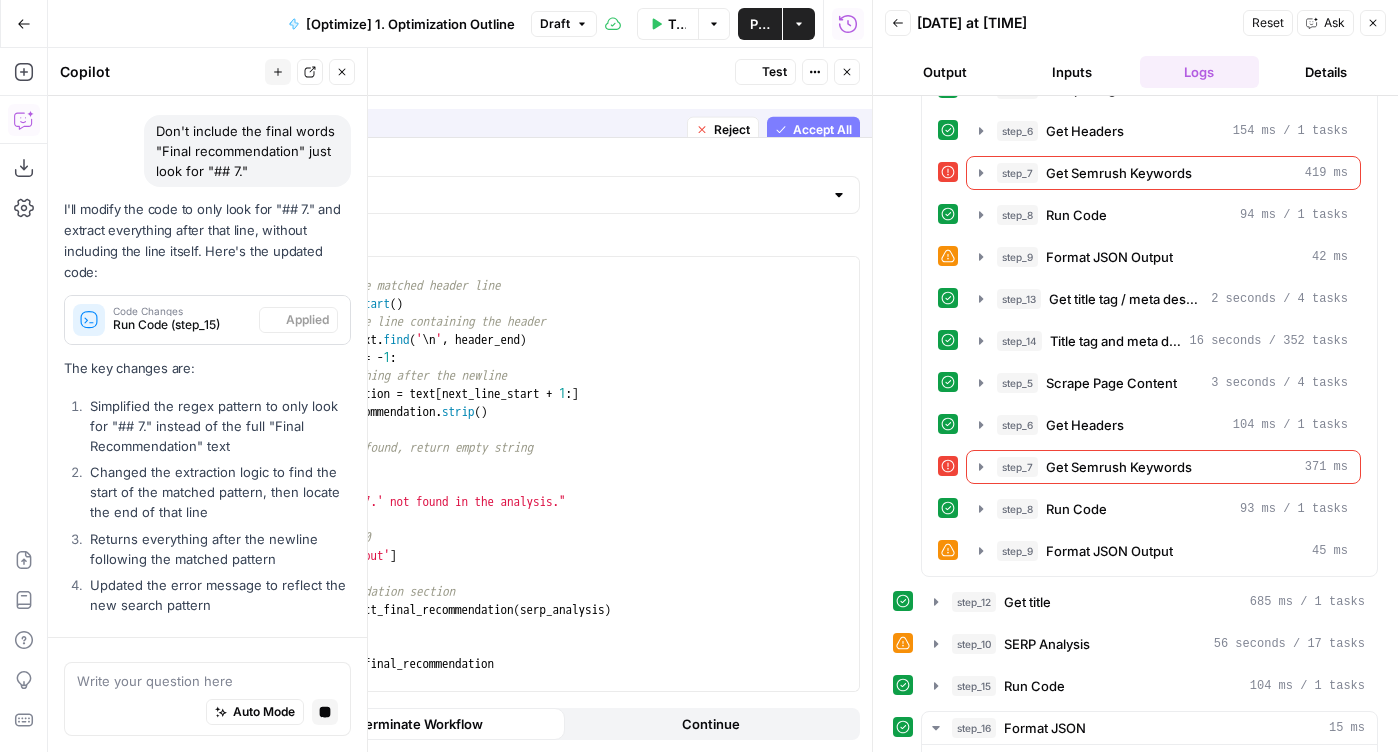 scroll, scrollTop: 232, scrollLeft: 0, axis: vertical 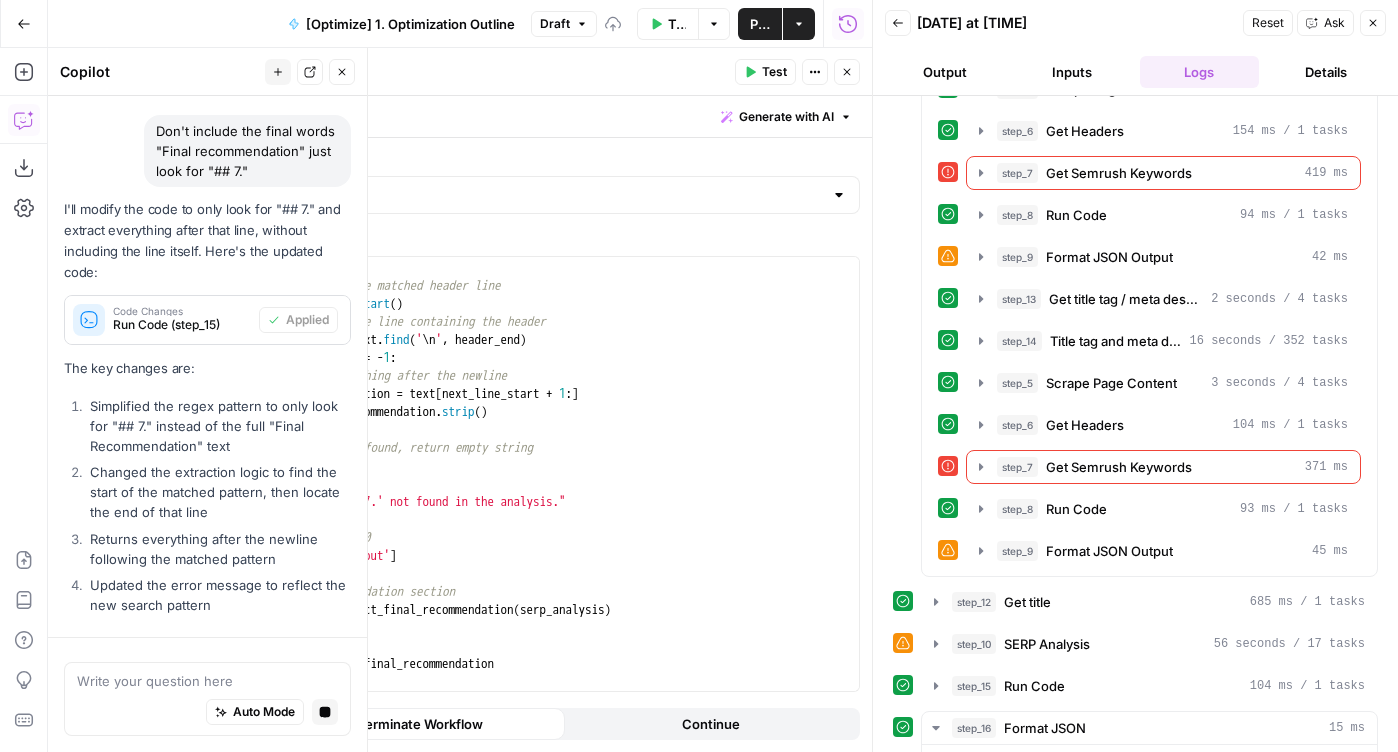 click on "Test" at bounding box center (774, 72) 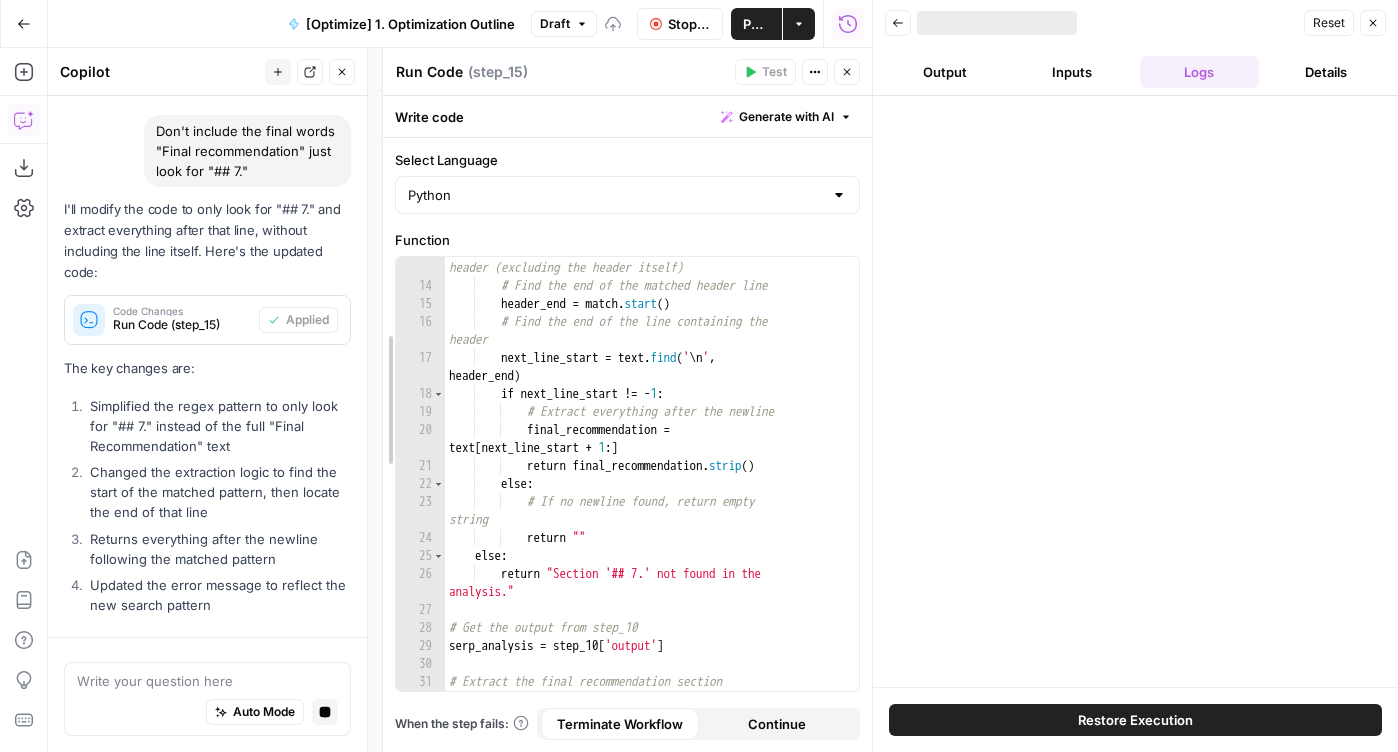 scroll, scrollTop: 268, scrollLeft: 0, axis: vertical 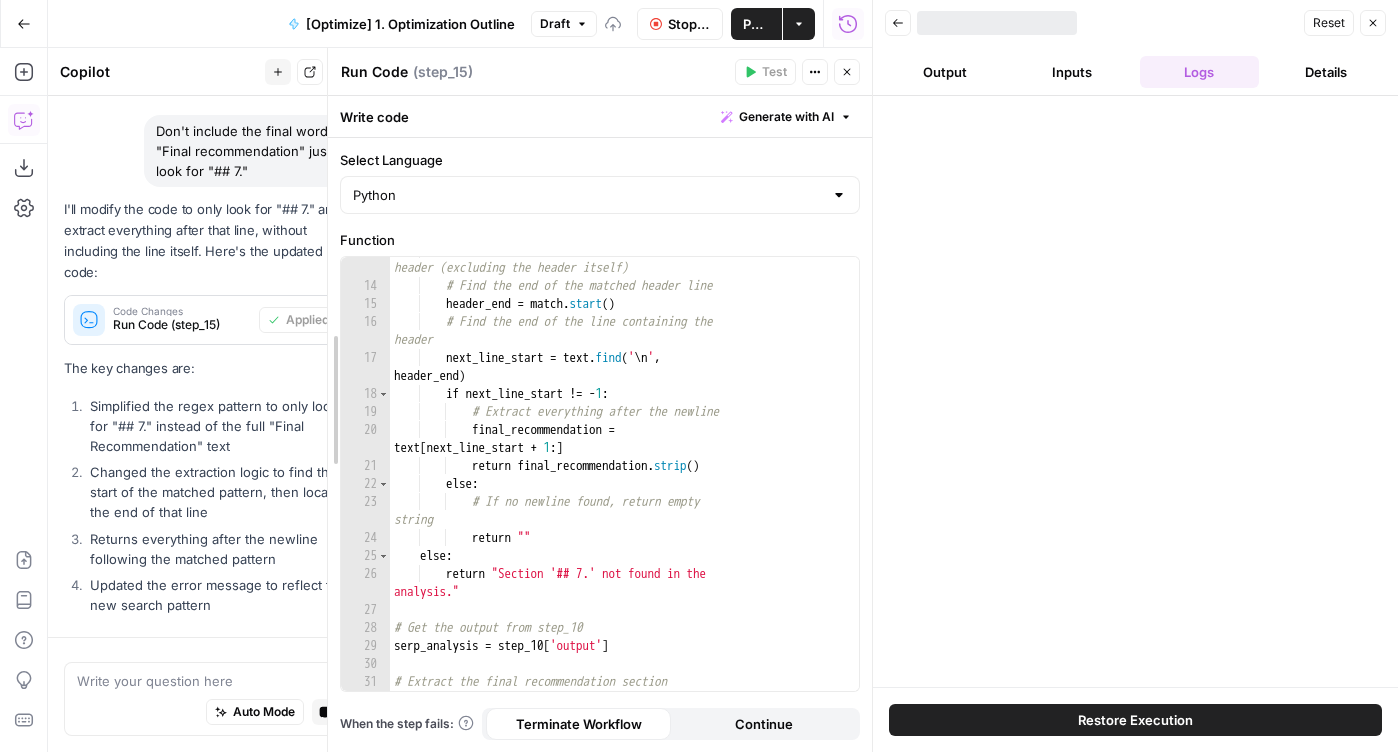 drag, startPoint x: 117, startPoint y: 288, endPoint x: 329, endPoint y: 288, distance: 212 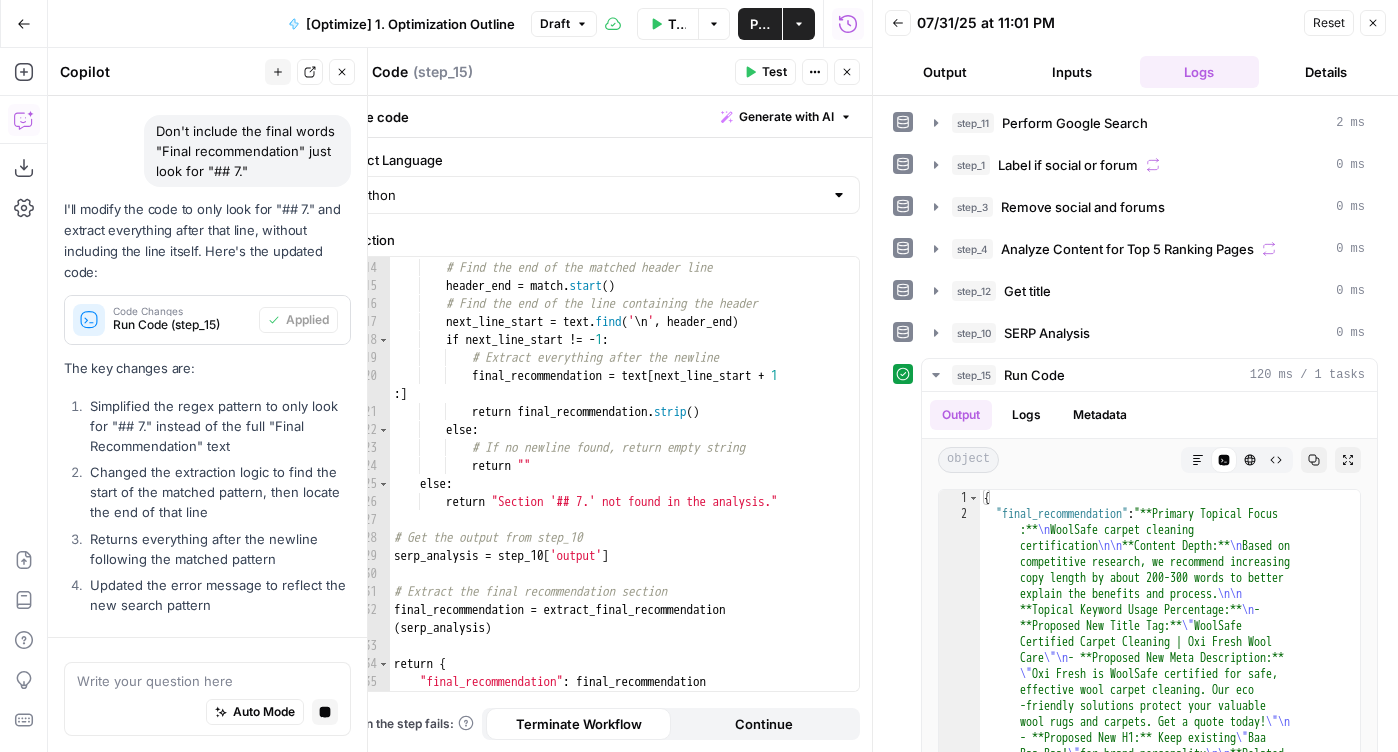 click on "Close" at bounding box center (847, 72) 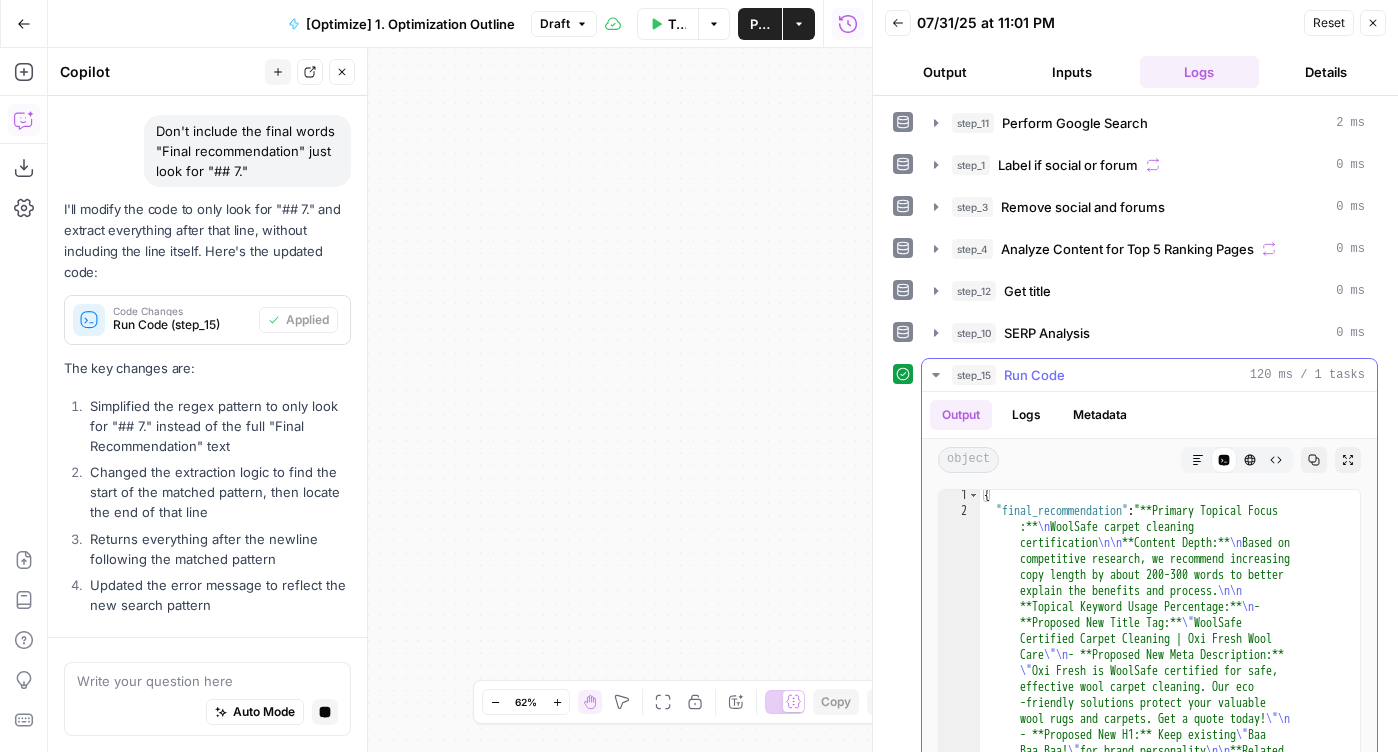 scroll, scrollTop: 71, scrollLeft: 0, axis: vertical 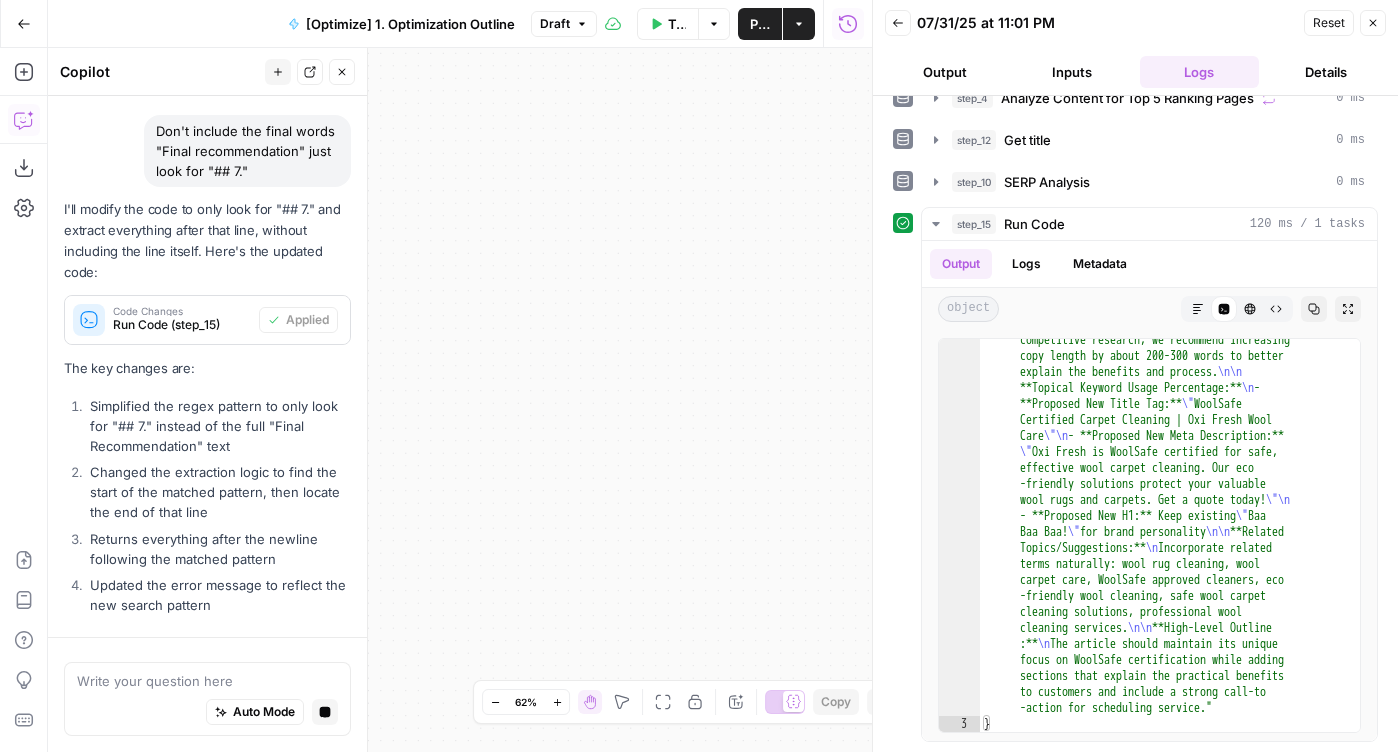 click 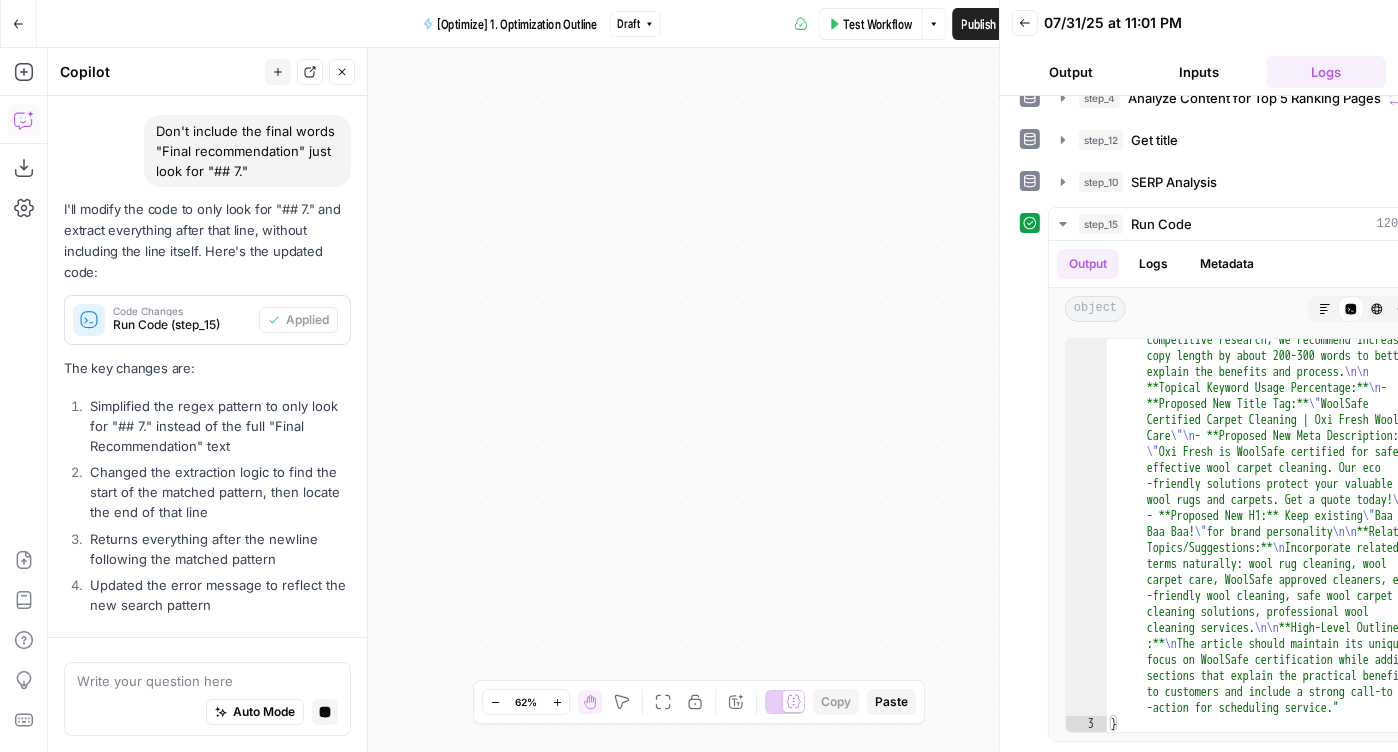 scroll, scrollTop: 813, scrollLeft: 0, axis: vertical 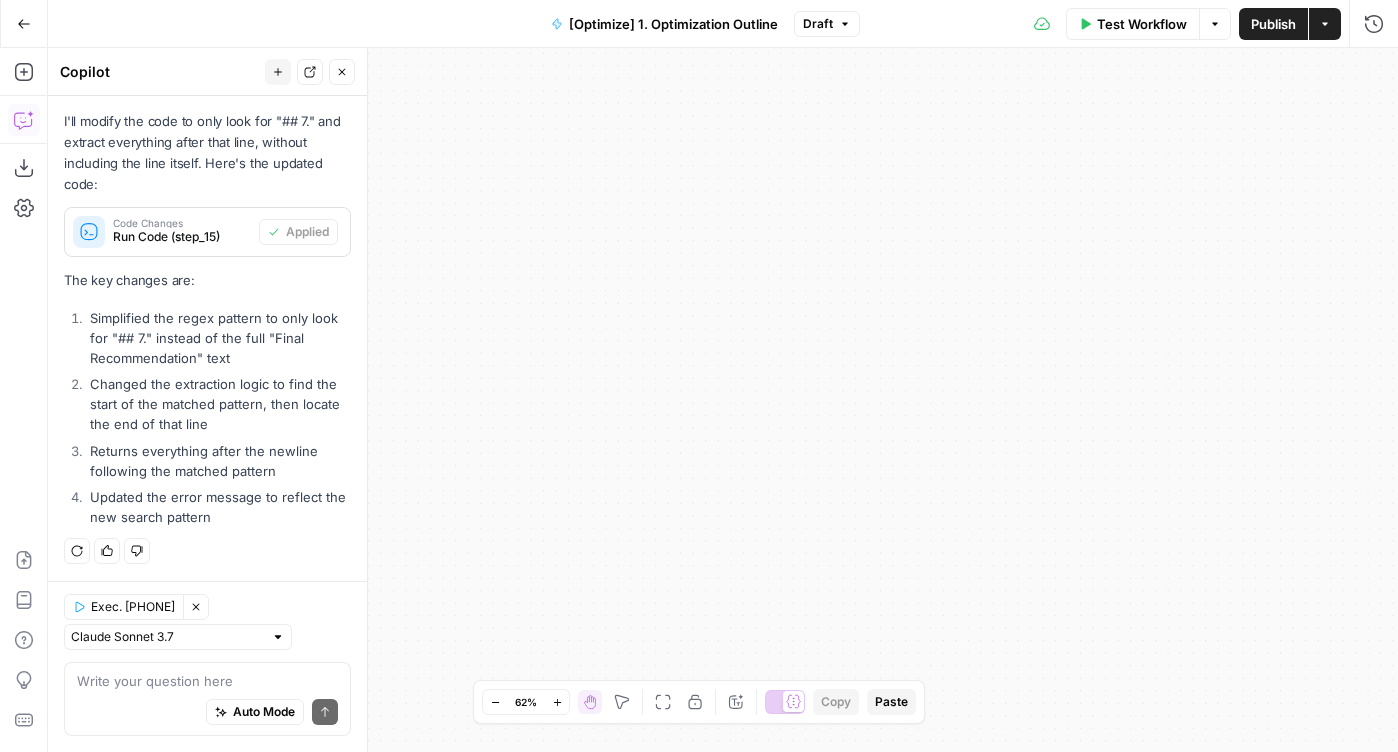 click on "Publish" at bounding box center [1273, 24] 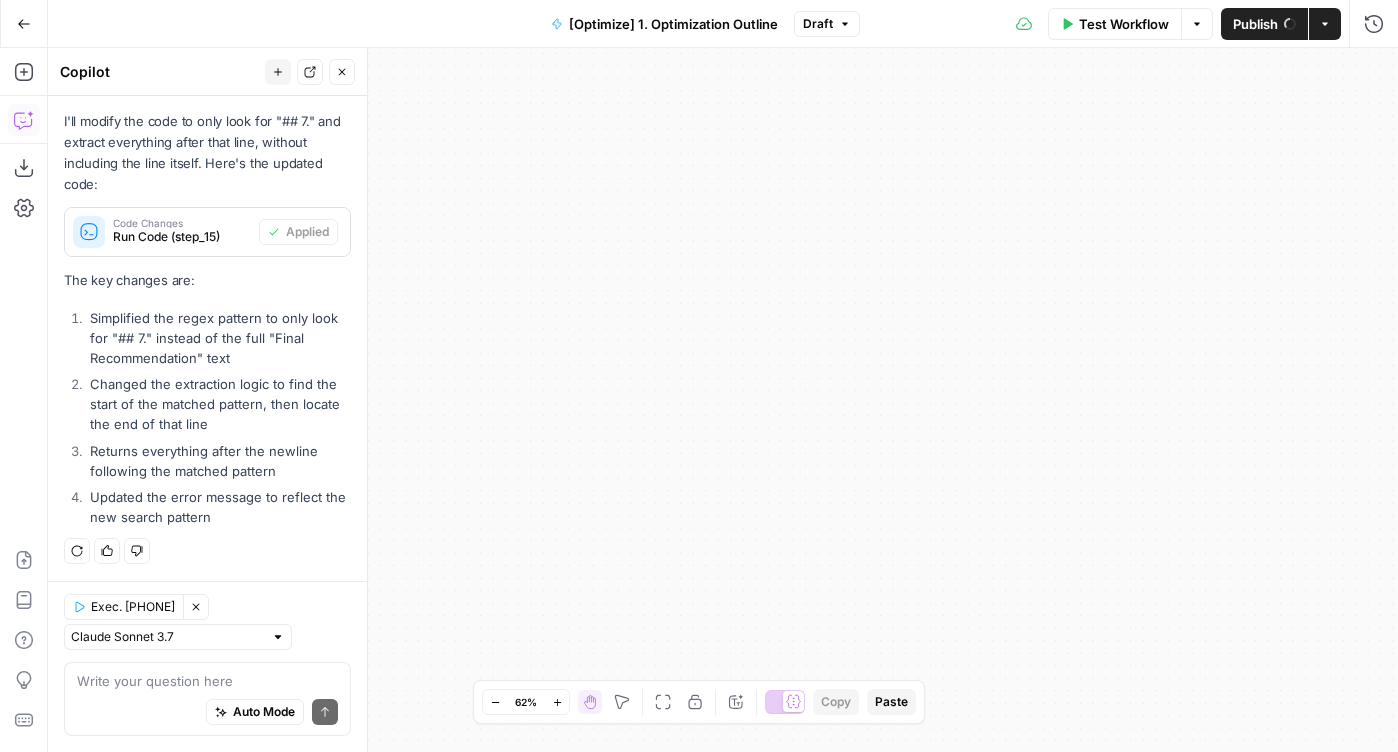 drag, startPoint x: 665, startPoint y: 129, endPoint x: 1005, endPoint y: 129, distance: 340 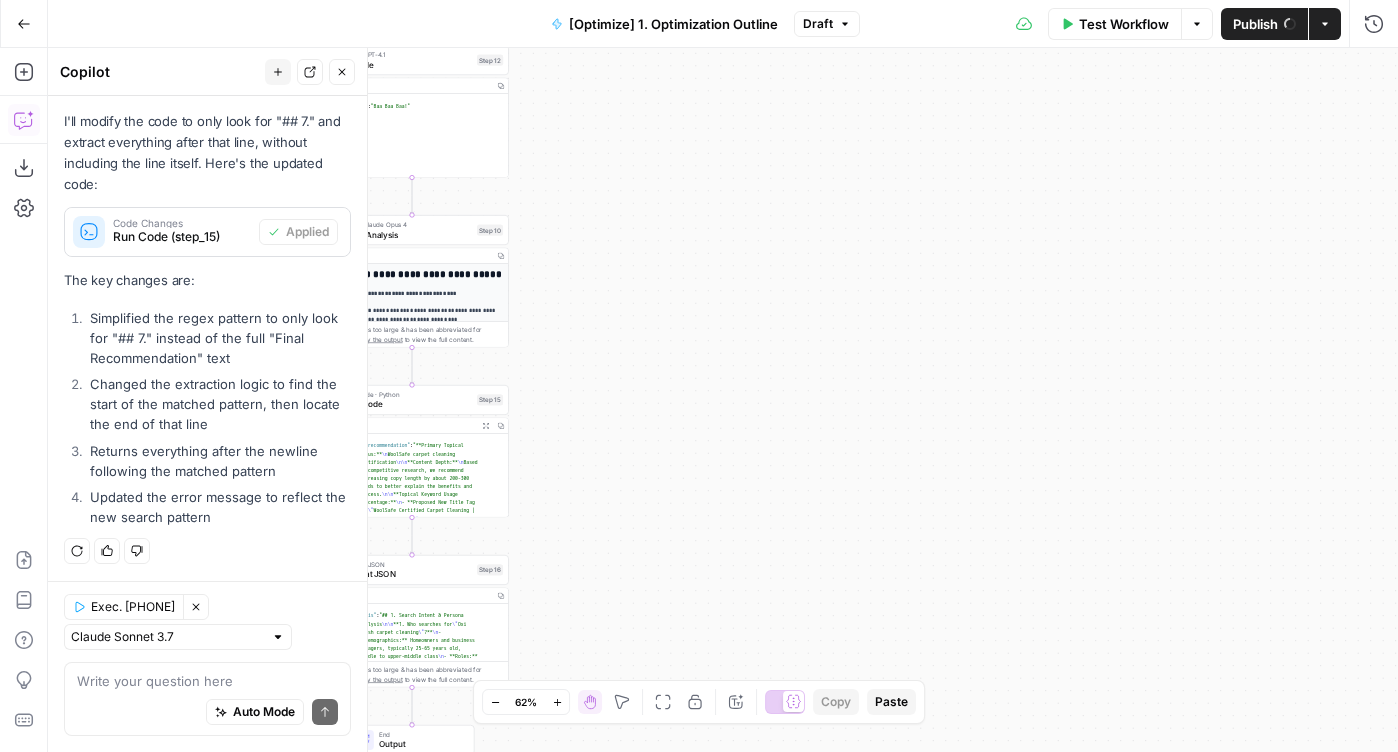 click on "HigherVisibility New Home Browse Your Data Monitoring Flightpath Settings Recent Grids New grid Oxifresh TEMPLATE GRID HigherVisibility Recent Workflows New Workflow [Optimize] 1. Optimization Outline Untitled [Location/Service Area Page] Content Brief to Service Page AirOps Academy What's new? Help + Support Go Back [Optimize] 1. Optimization Outline Draft Test Workflow Options Publish Actions Run History Add Steps Copilot Download as JSON Settings Import JSON AirOps Academy Help Give Feedback Shortcuts Workflow Set Inputs Inputs Google Search Perform Google Search Step 11 Output Copy 1 2 3 4 5 6 { "search_metadata" : { "id" : "[ID]" , "status" : "Success" , "json_endpoint" : "https://serpapi.com /[ID].json" , "pixel_position_endpoint" : "https ://serpapi.com /searches /[ID]" }," at bounding box center (699, 376) 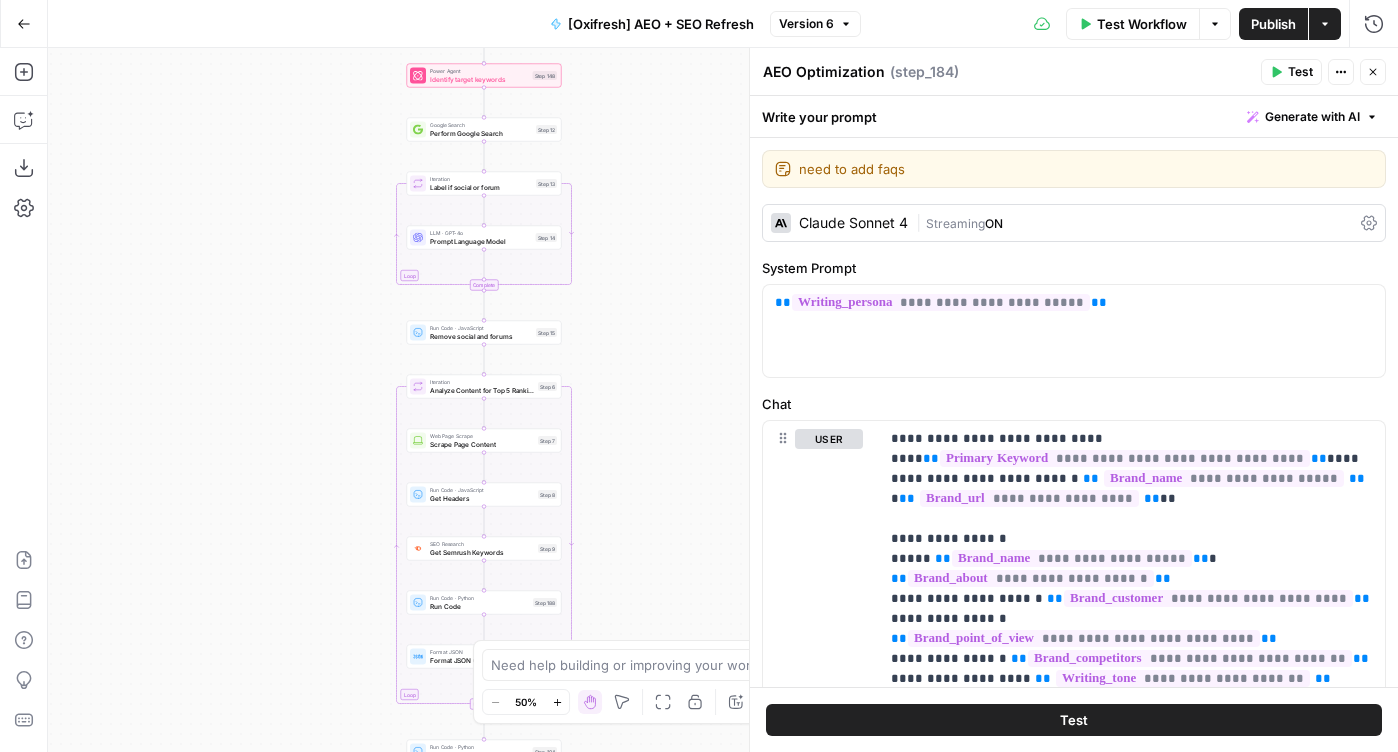 scroll, scrollTop: 0, scrollLeft: 0, axis: both 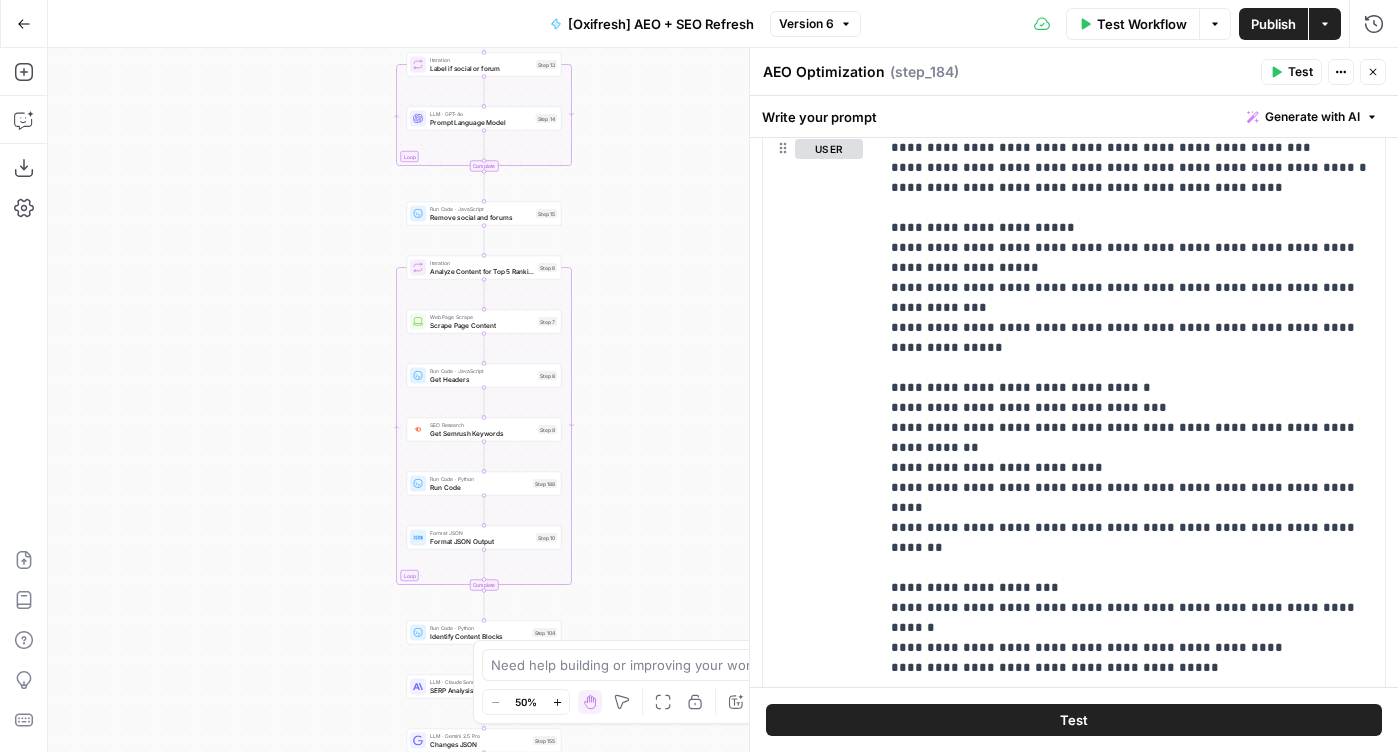 drag, startPoint x: 662, startPoint y: 422, endPoint x: 662, endPoint y: 172, distance: 250 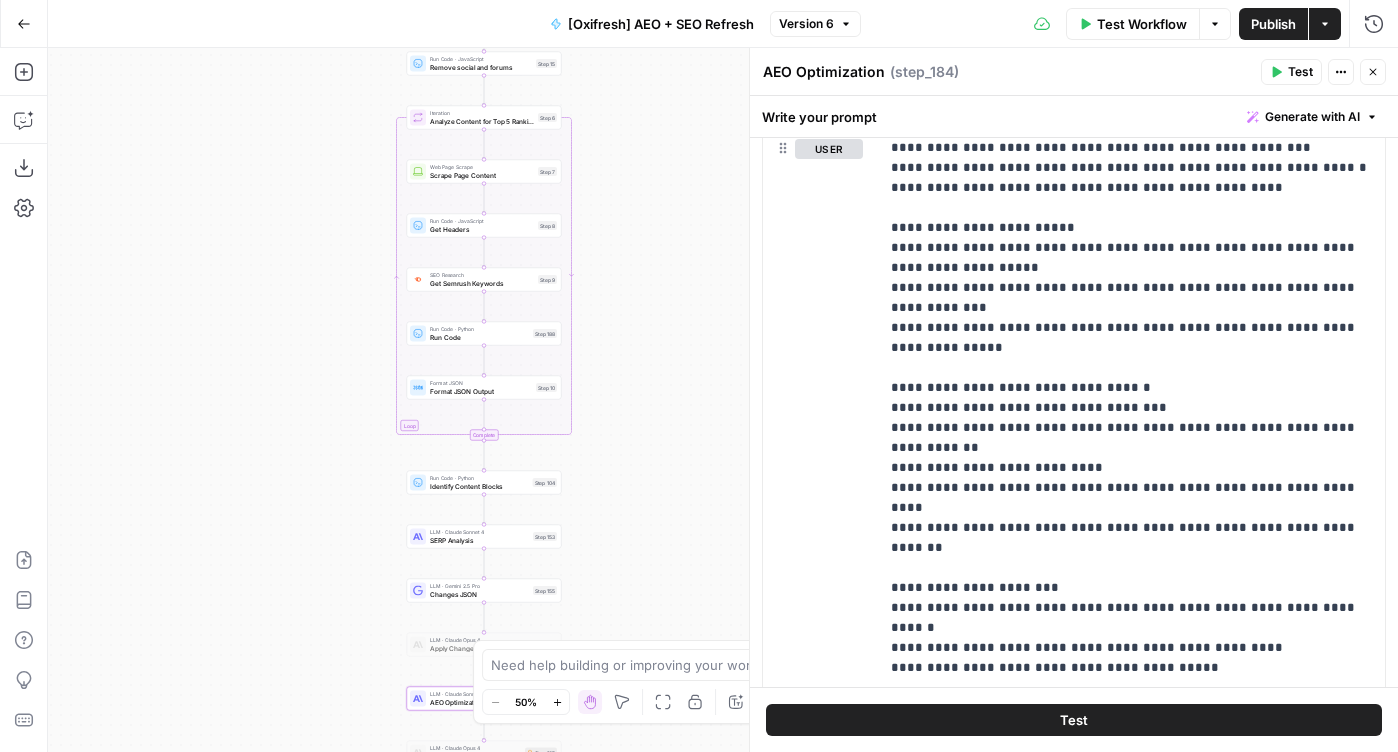 drag, startPoint x: 641, startPoint y: 525, endPoint x: 642, endPoint y: 256, distance: 269.00186 